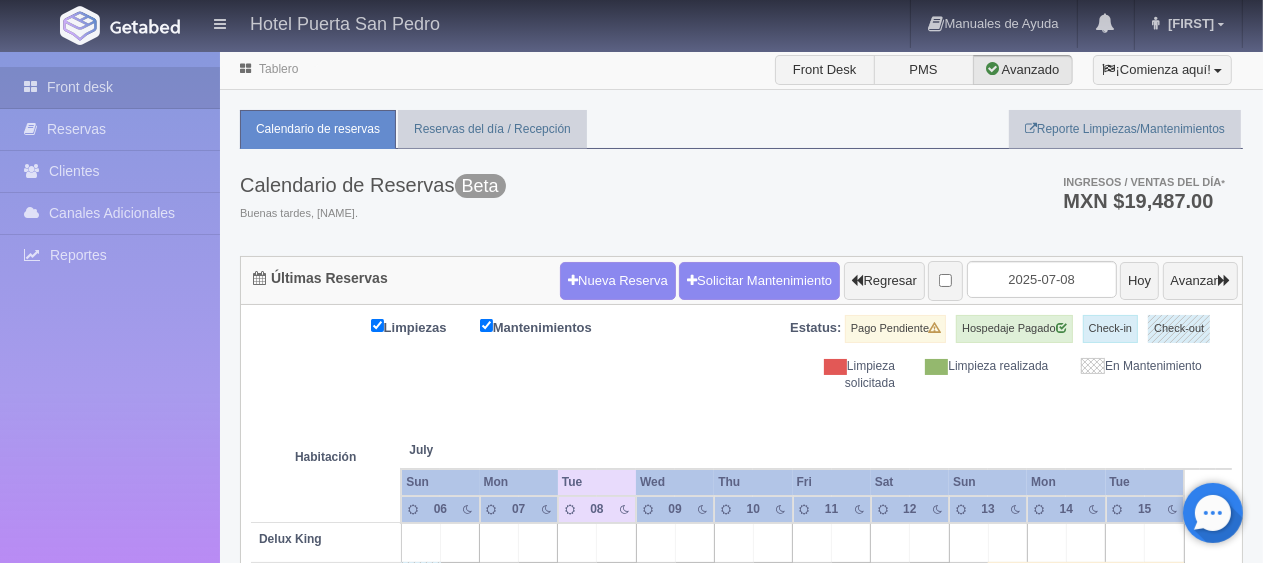 scroll, scrollTop: 500, scrollLeft: 0, axis: vertical 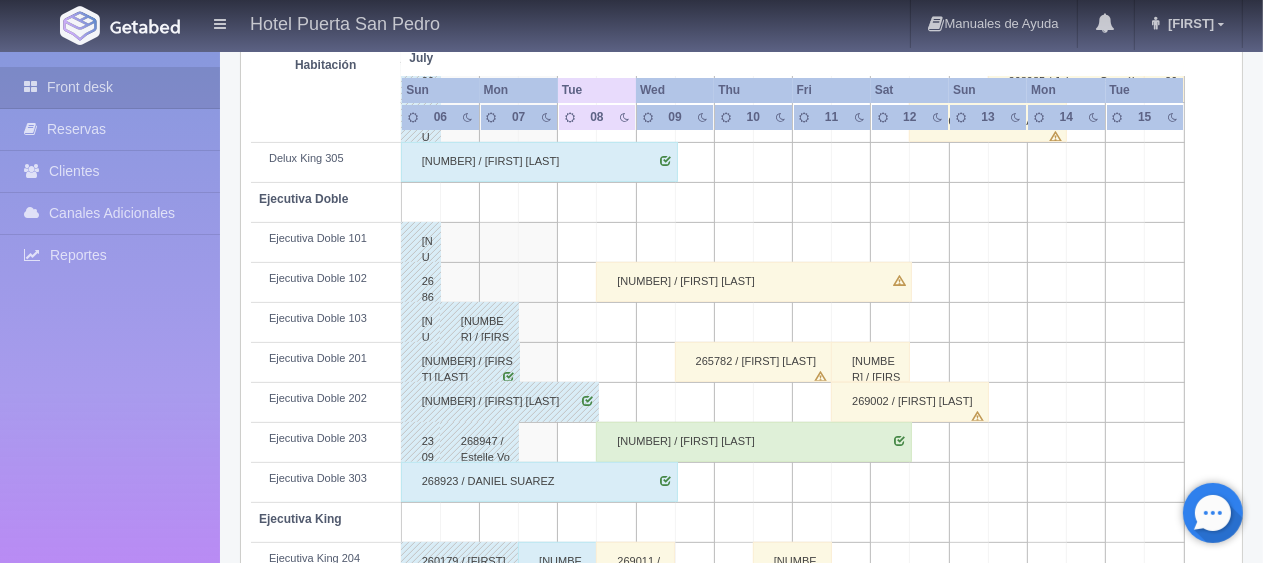 click on "263297 / [FIRST] [LAST] [LAST]" at bounding box center (753, 282) 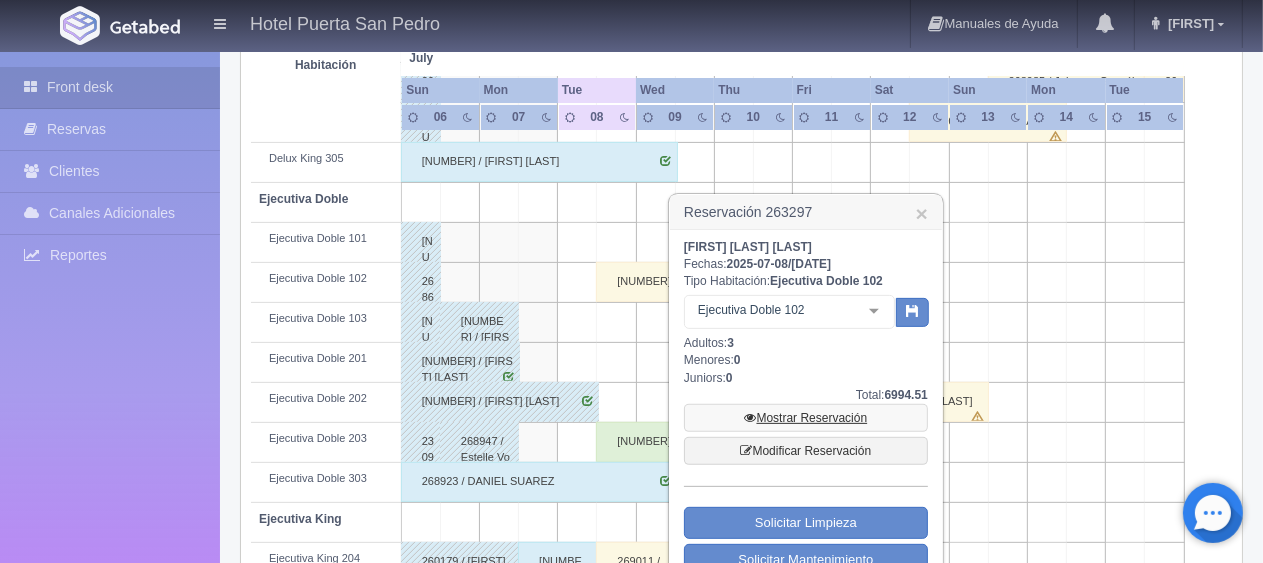 click on "Mostrar Reservación" at bounding box center (806, 418) 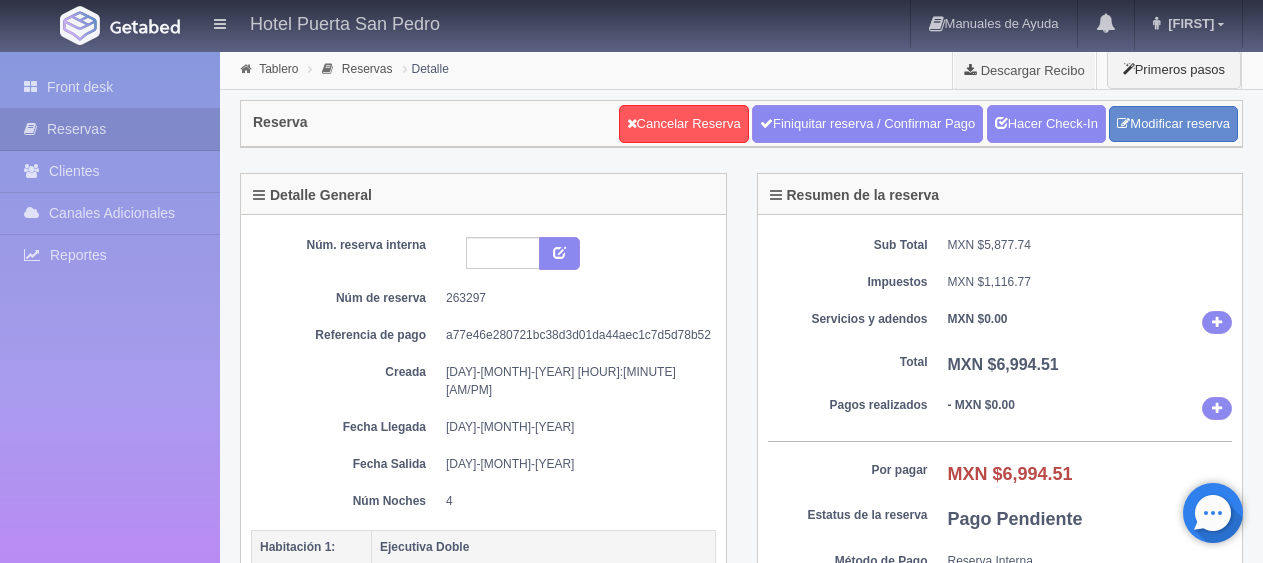 scroll, scrollTop: 0, scrollLeft: 0, axis: both 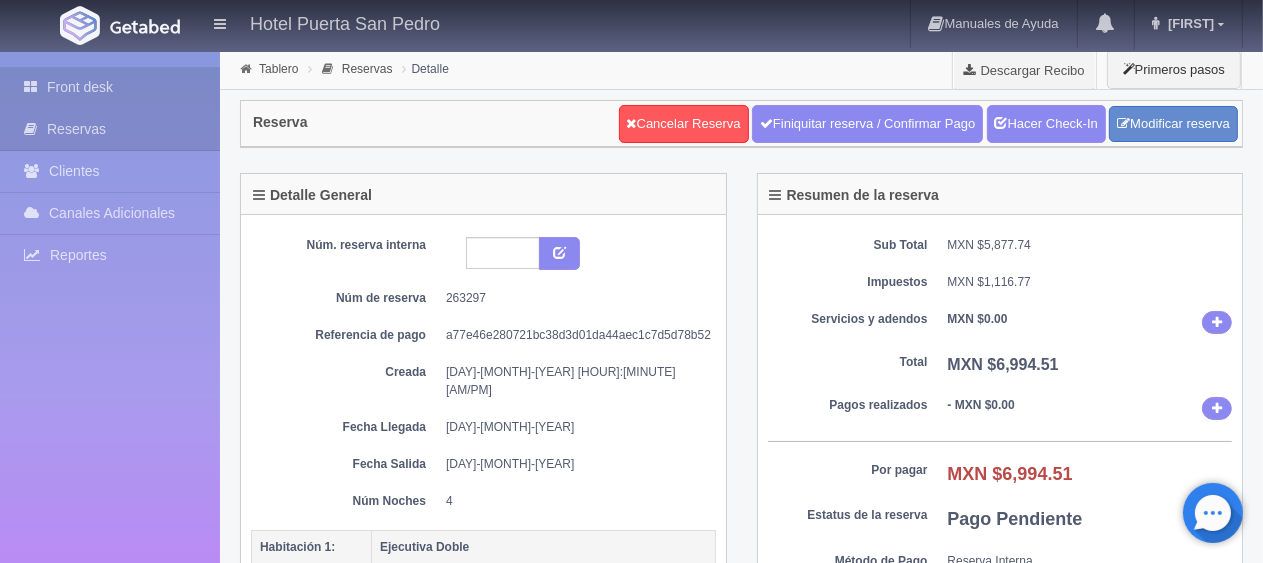 click on "Front desk" at bounding box center [110, 87] 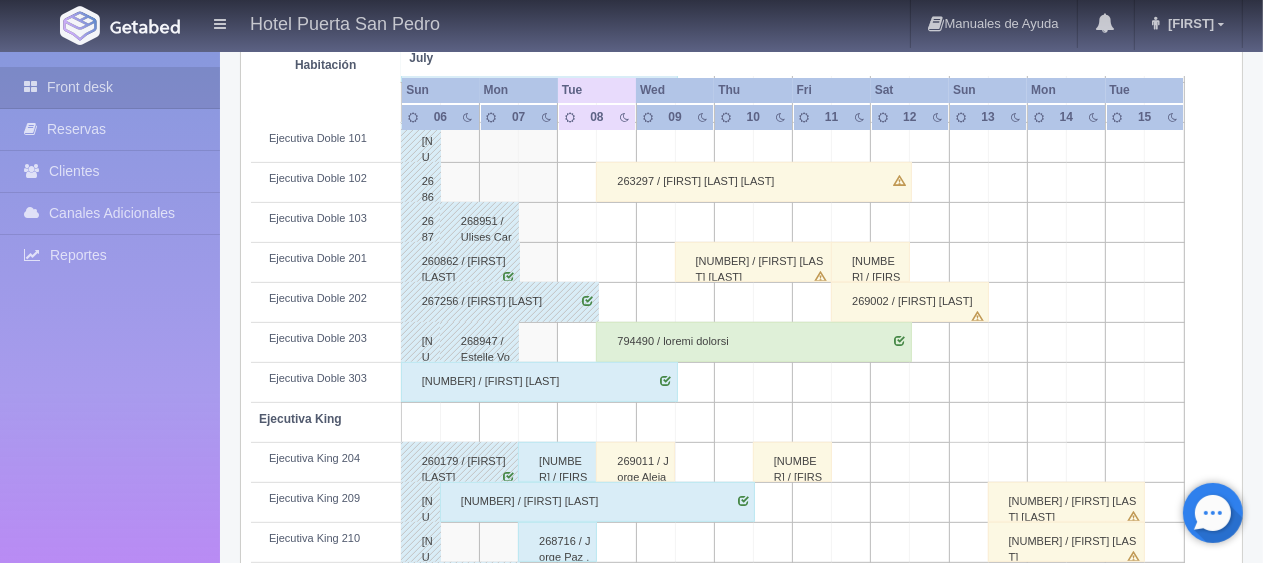 scroll, scrollTop: 800, scrollLeft: 0, axis: vertical 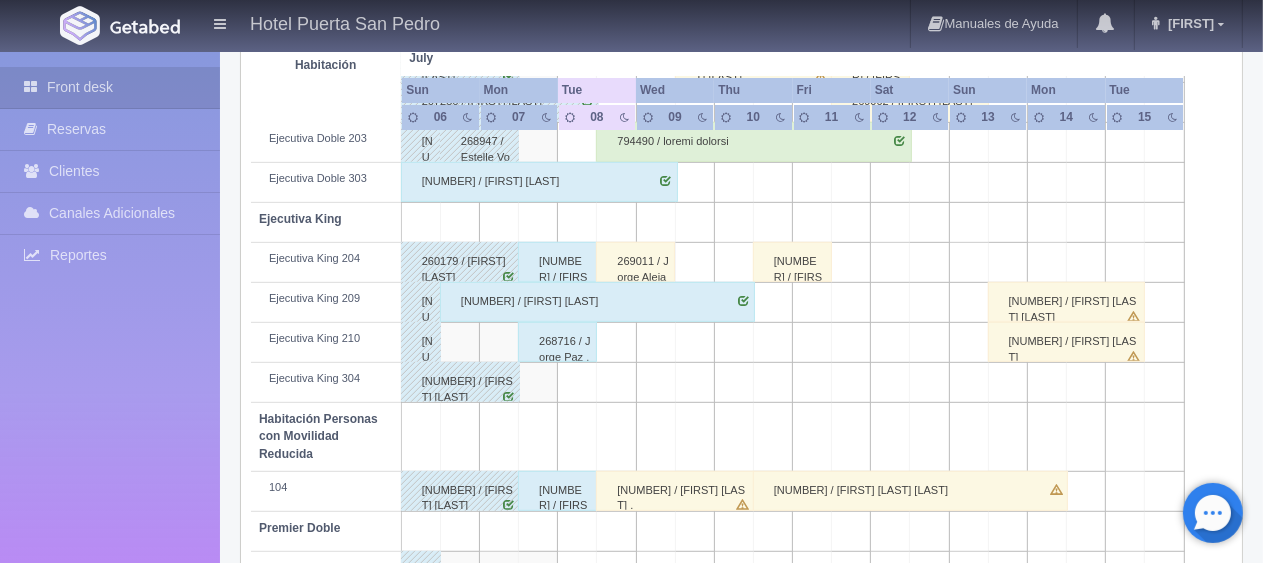 click on "269011 / Jorge Alejandro Dominguez" at bounding box center [635, 262] 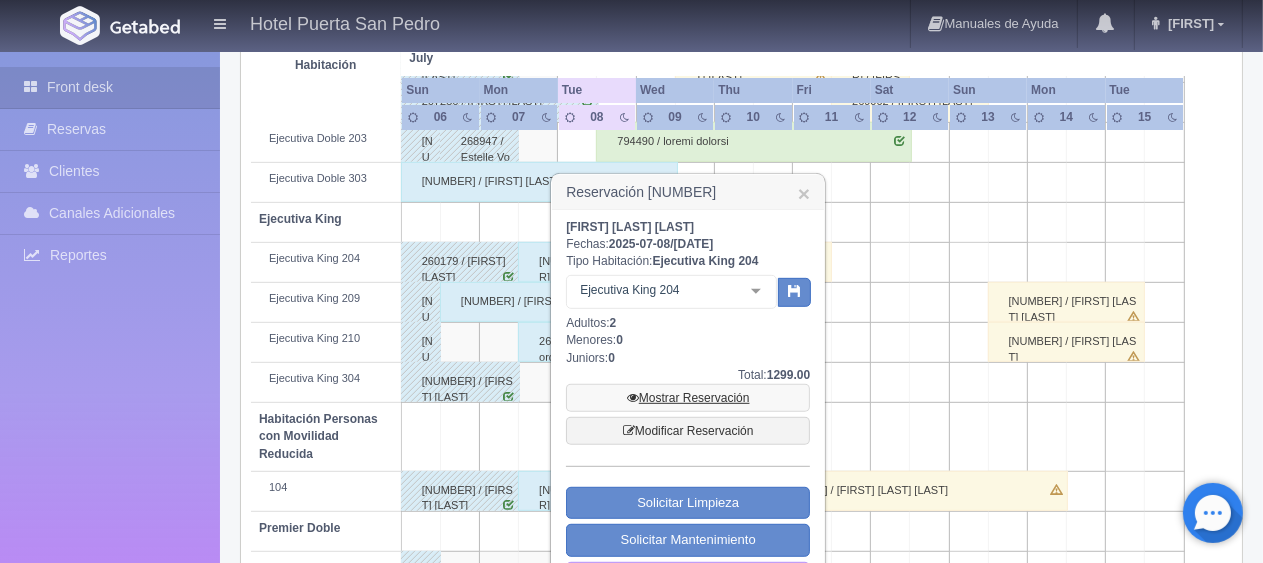 click on "Mostrar Reservación" at bounding box center (688, 398) 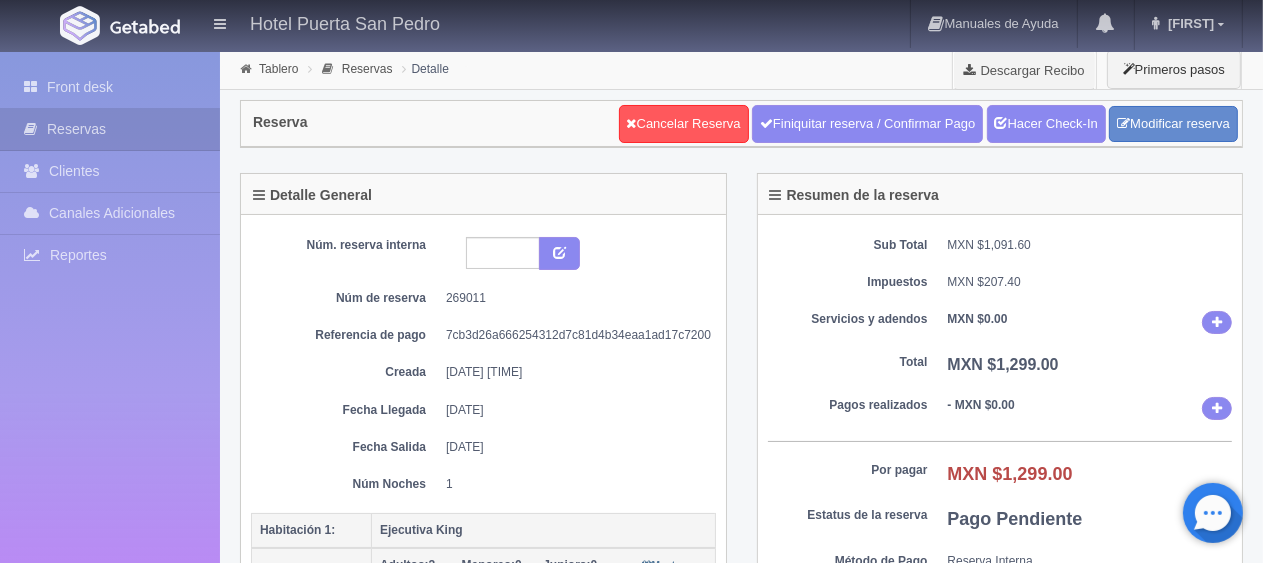 scroll, scrollTop: 200, scrollLeft: 0, axis: vertical 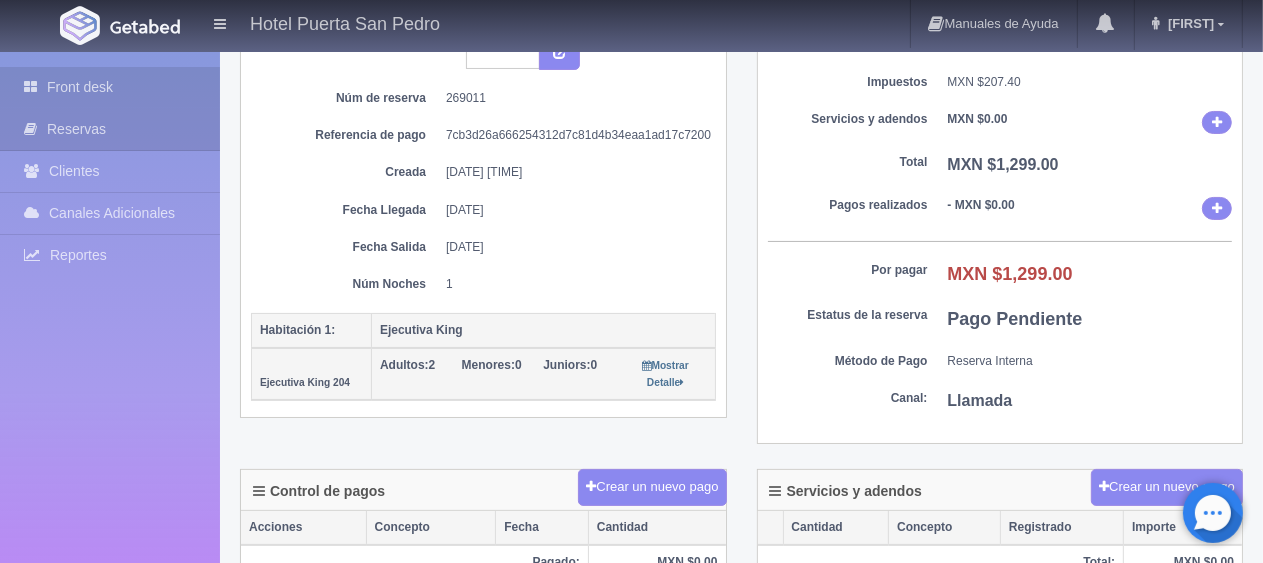 click on "Front desk" at bounding box center (110, 87) 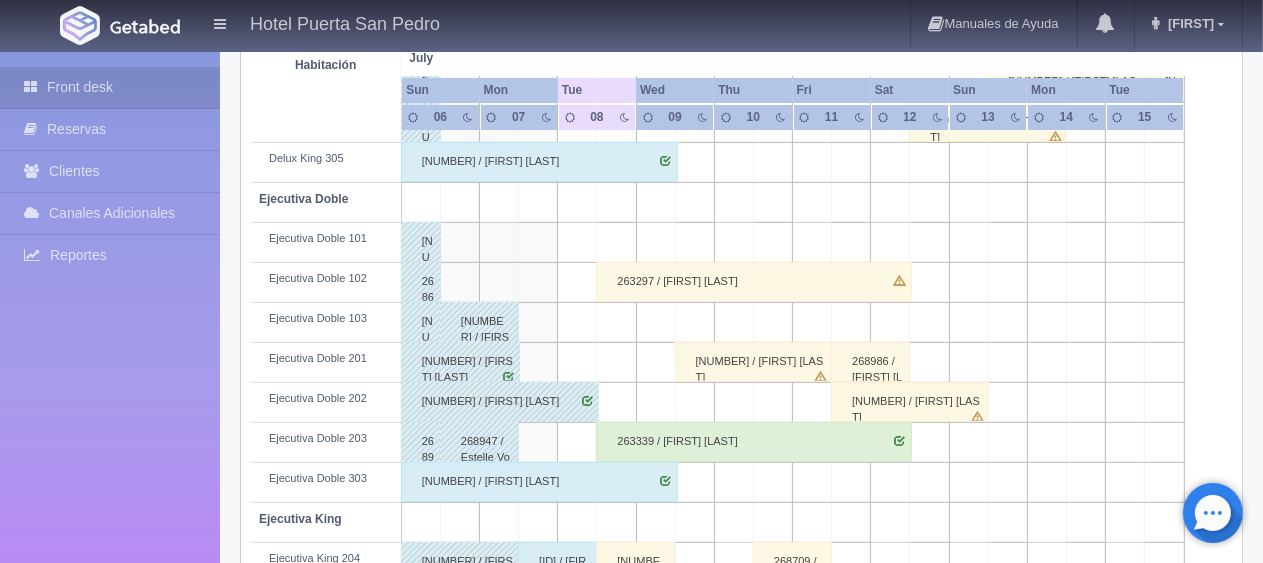 scroll, scrollTop: 700, scrollLeft: 0, axis: vertical 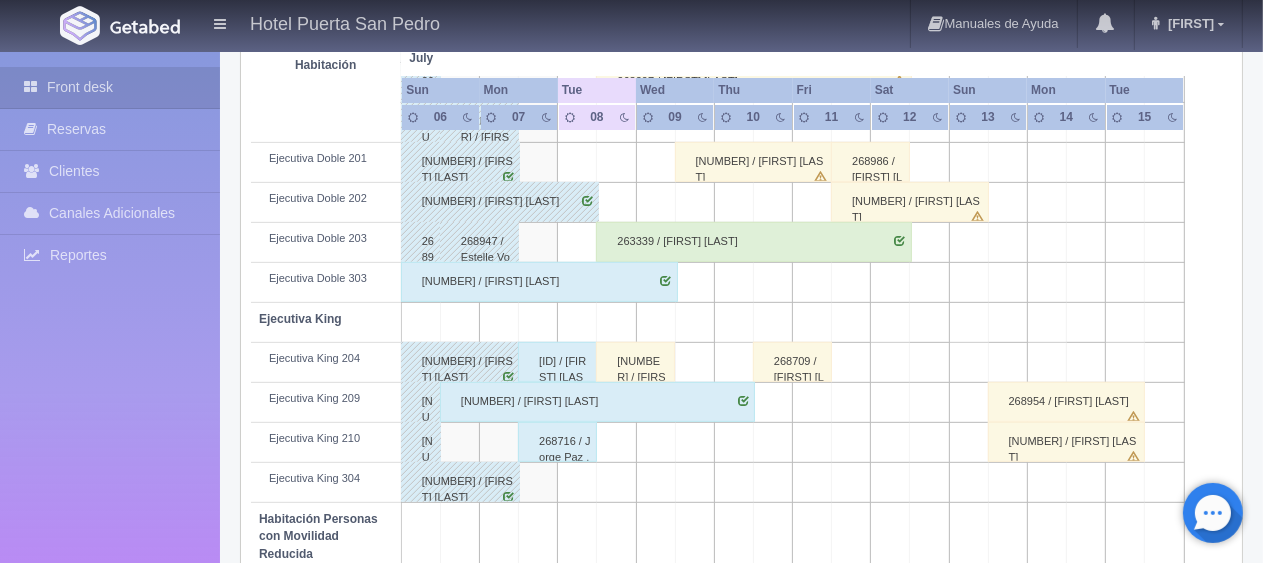 click on "794490 / loremi dolorsi" at bounding box center (753, 242) 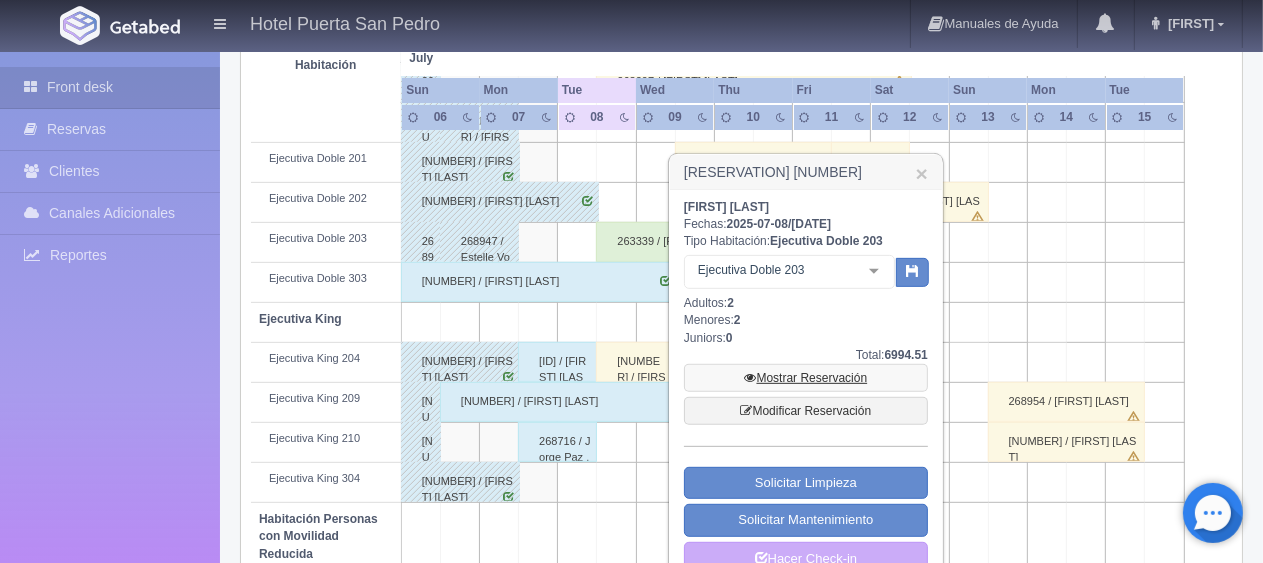 click on "Mostrar Reservación" at bounding box center (806, 378) 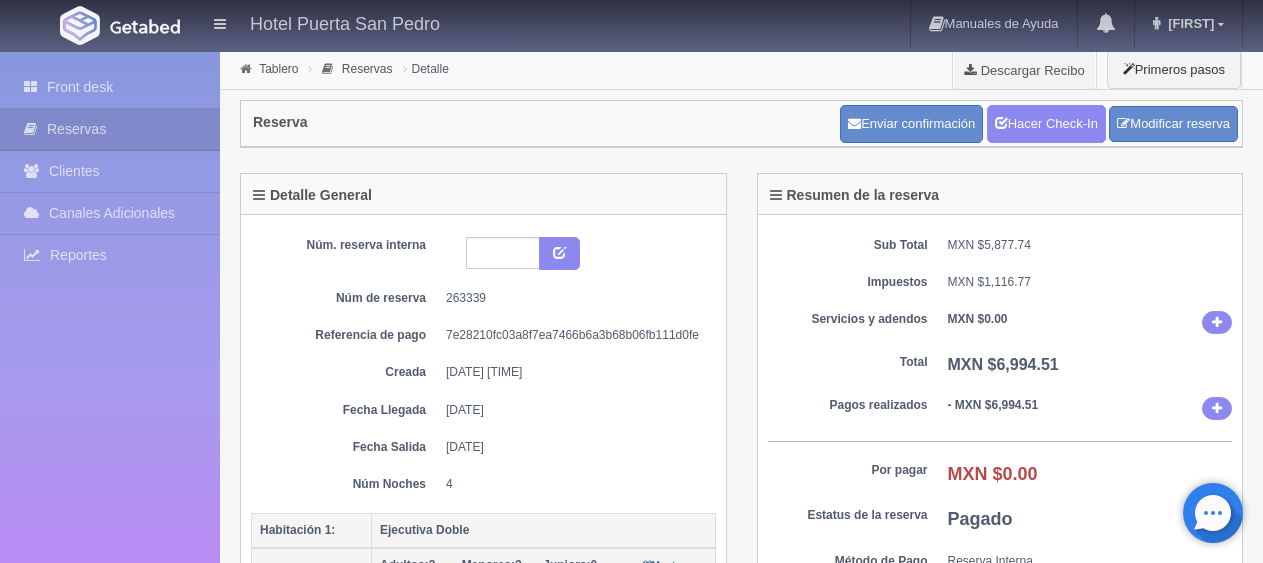 scroll, scrollTop: 0, scrollLeft: 0, axis: both 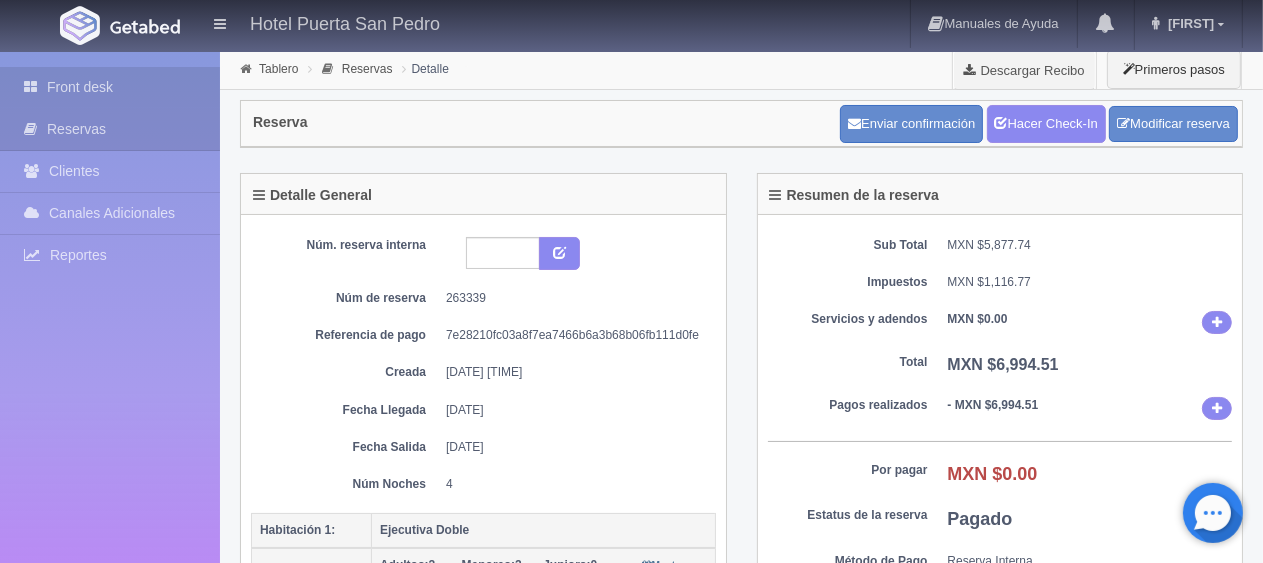 click on "Front desk" at bounding box center [110, 87] 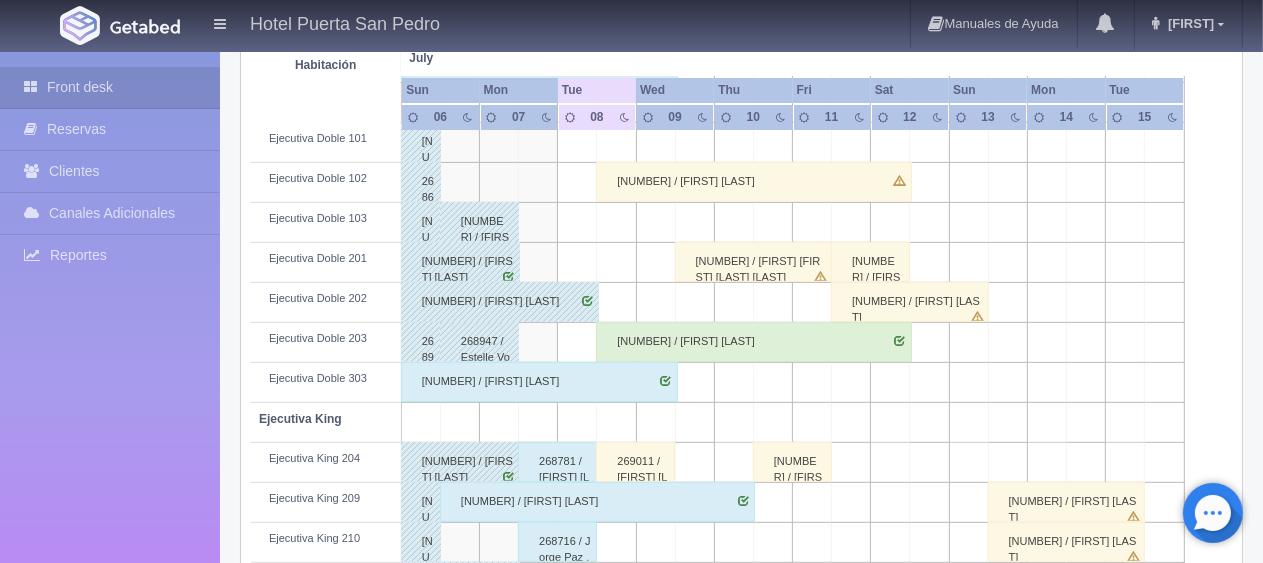 scroll, scrollTop: 200, scrollLeft: 0, axis: vertical 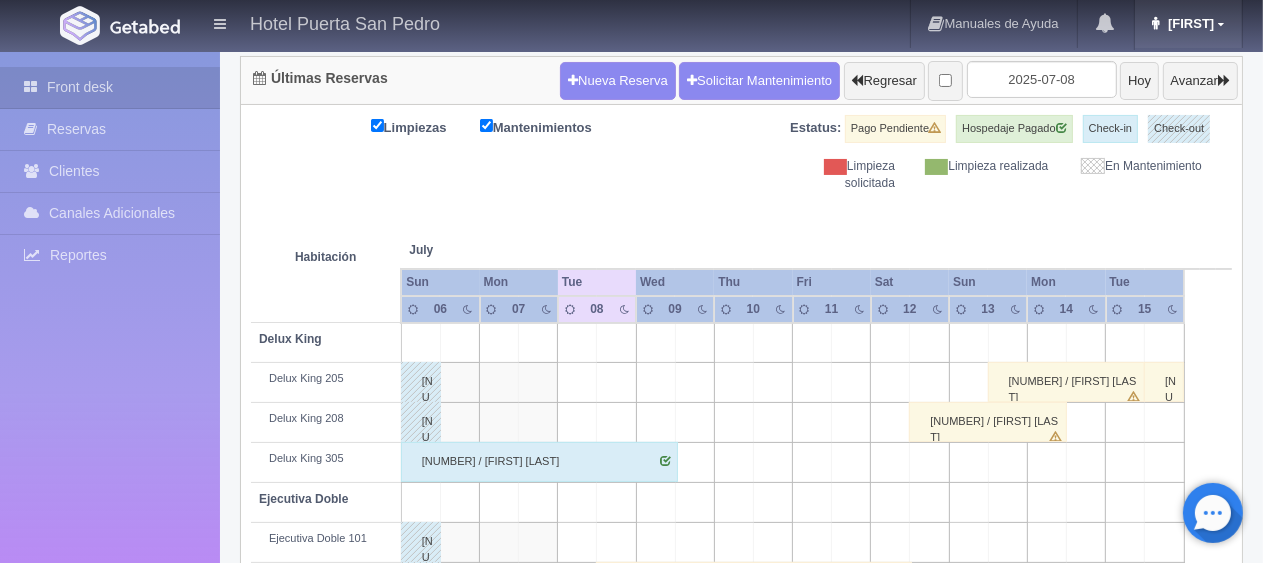 click on "[FIRST]" at bounding box center (1188, 24) 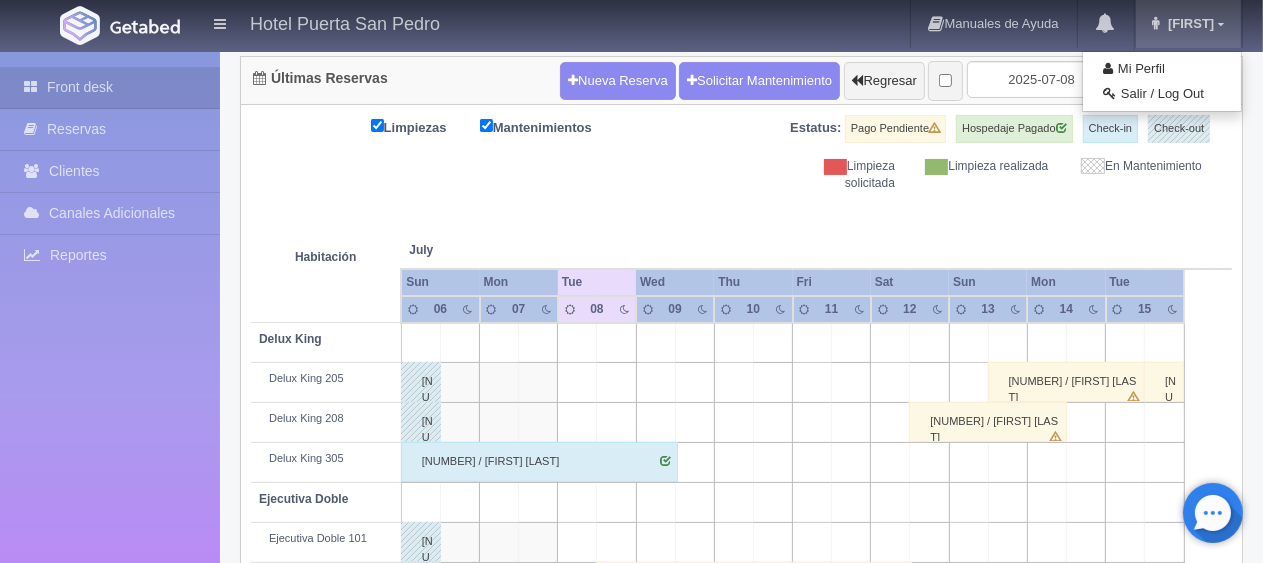 click on "Limpiezas
Mantenimientos
Estatus:    Pago Pendiente
Hospedaje Pagado
Check-in
Check-out
Limpieza
solicitada
Limpieza
realizada
En
Mantenimiento
Habitación
July                                                                                         06       07       08       09" at bounding box center [741, 756] 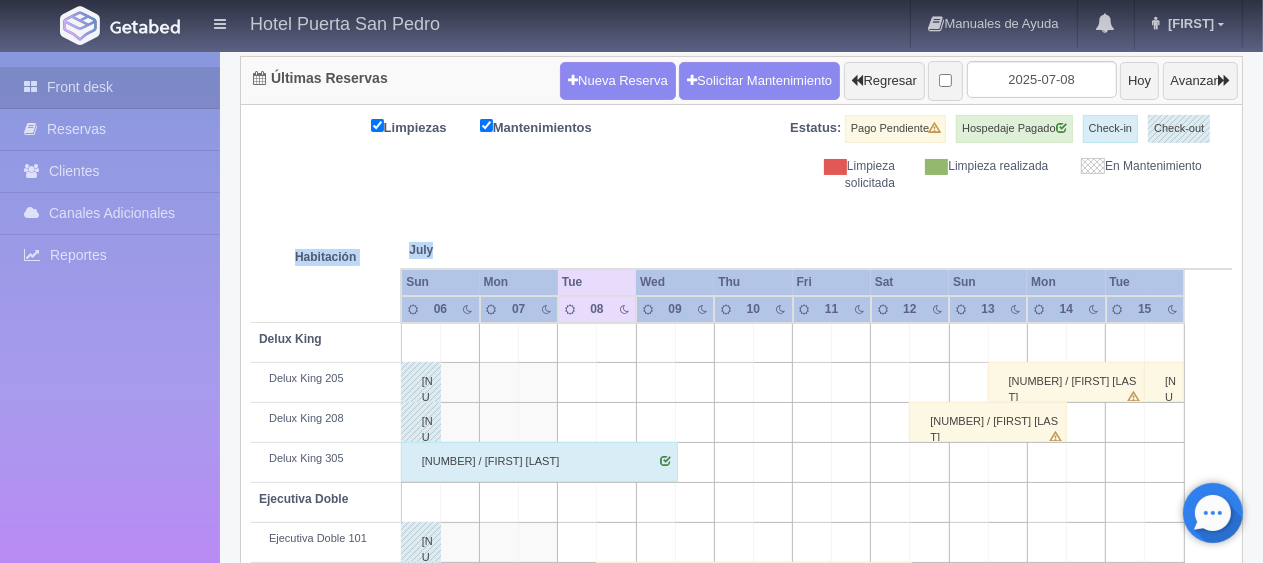 scroll, scrollTop: 500, scrollLeft: 0, axis: vertical 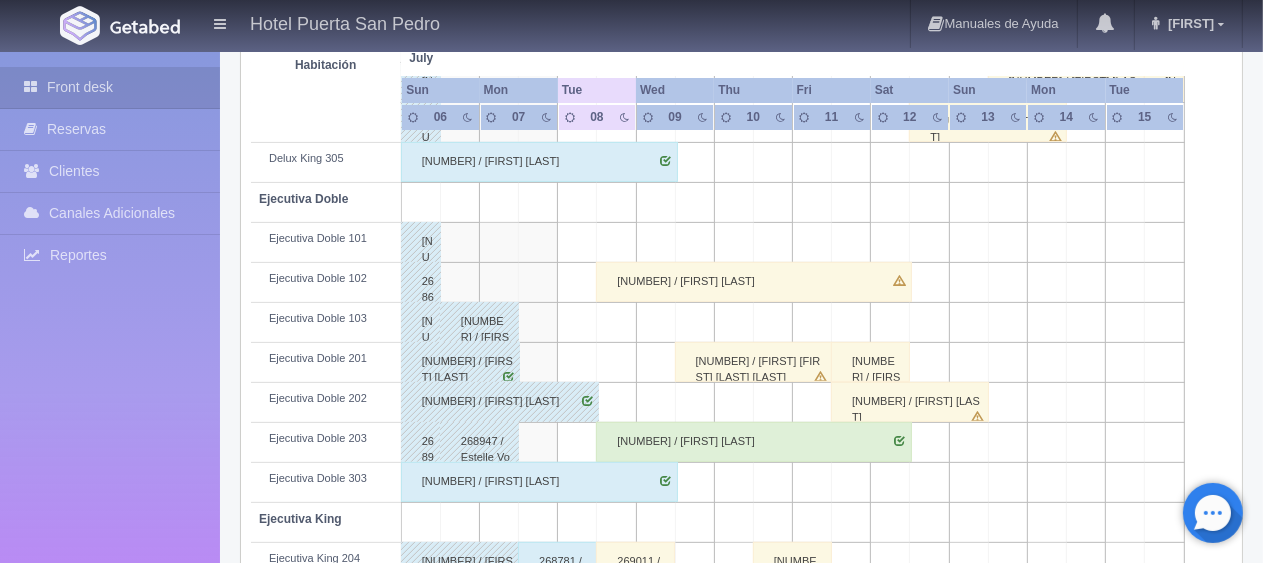 click at bounding box center [110, 317] 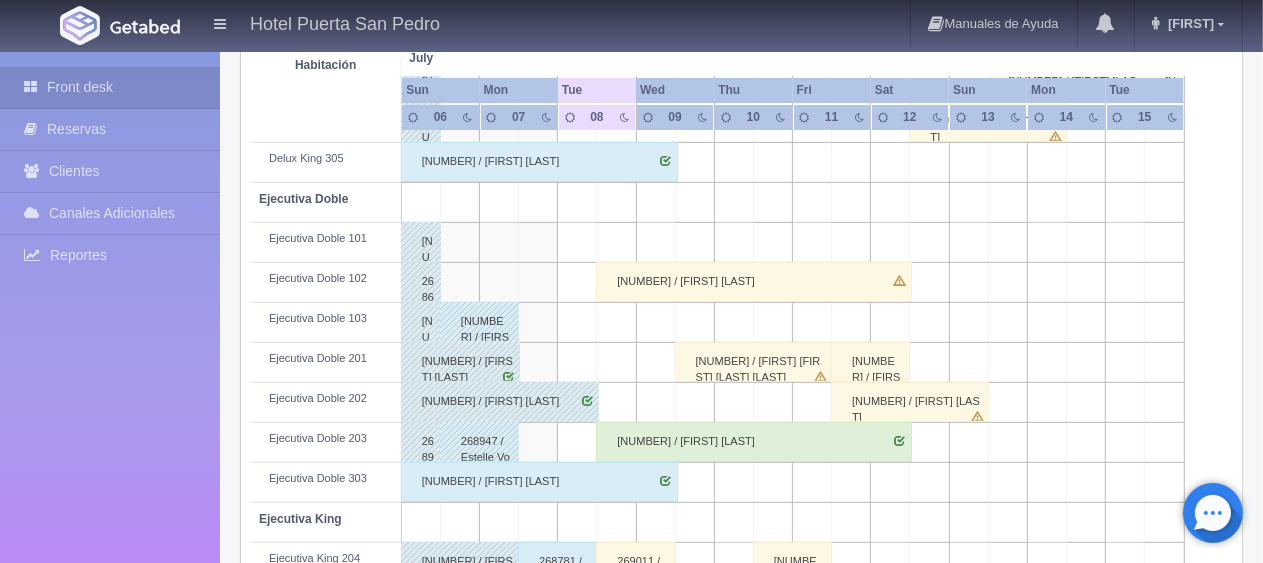 scroll, scrollTop: 700, scrollLeft: 0, axis: vertical 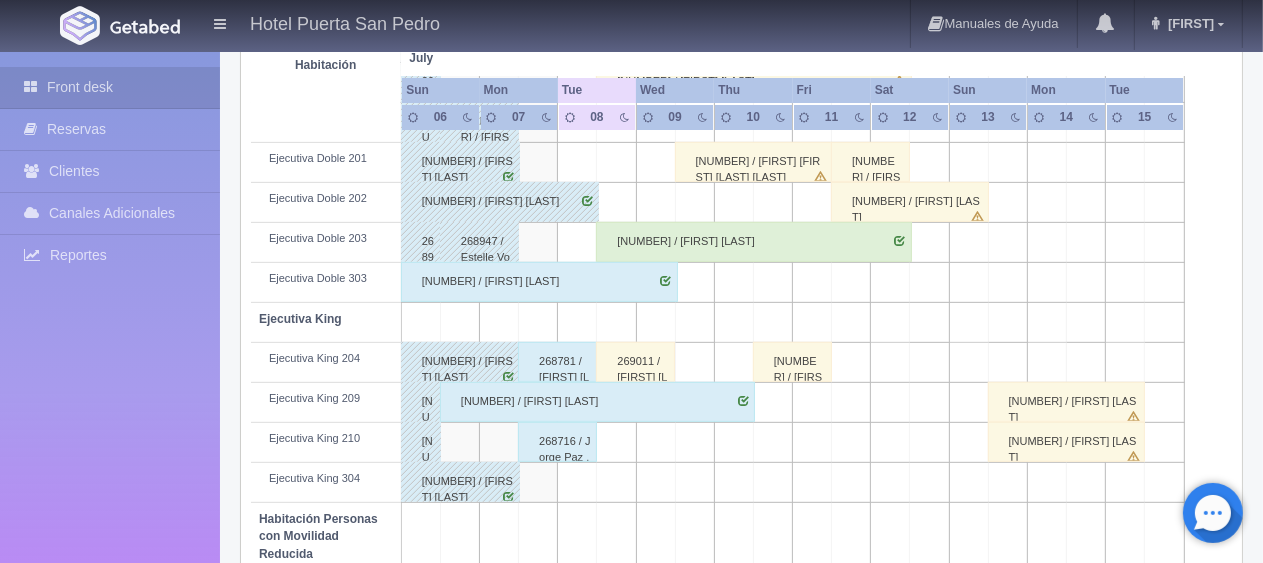 click on "263339 / carlos sanchez" at bounding box center (753, 242) 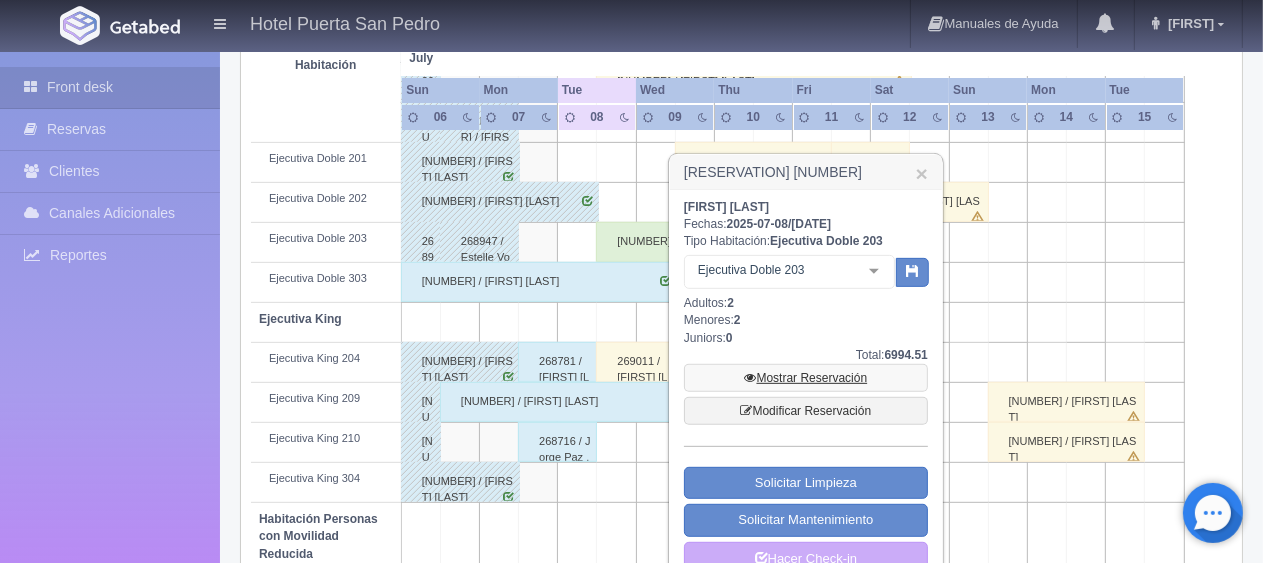 click on "Mostrar Reservación" at bounding box center [806, 378] 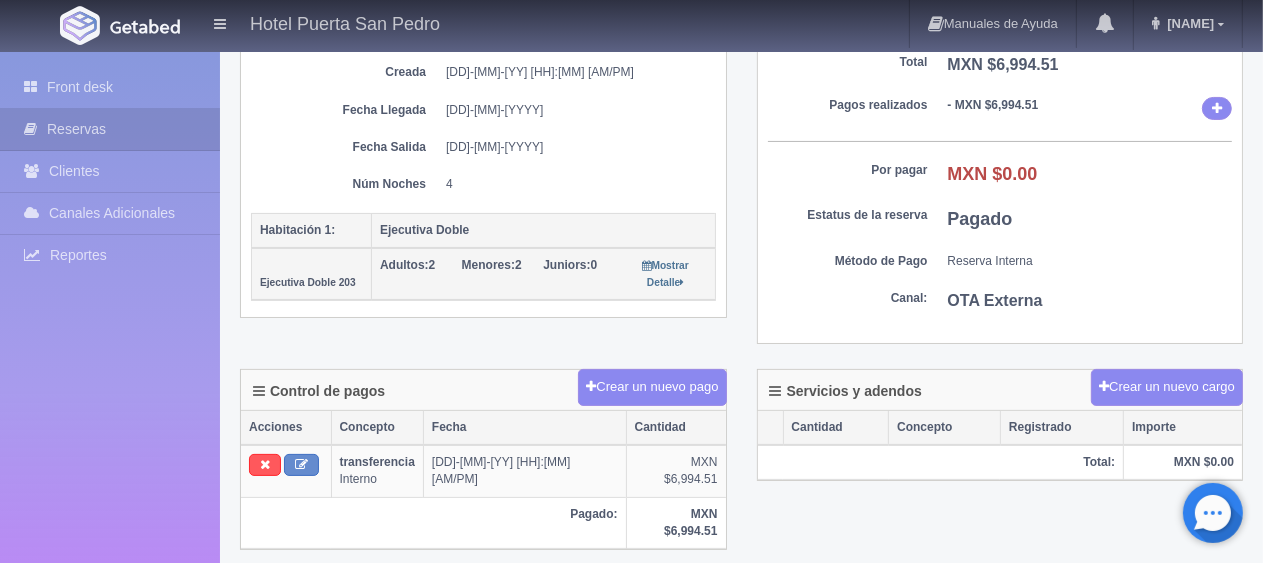 scroll, scrollTop: 500, scrollLeft: 0, axis: vertical 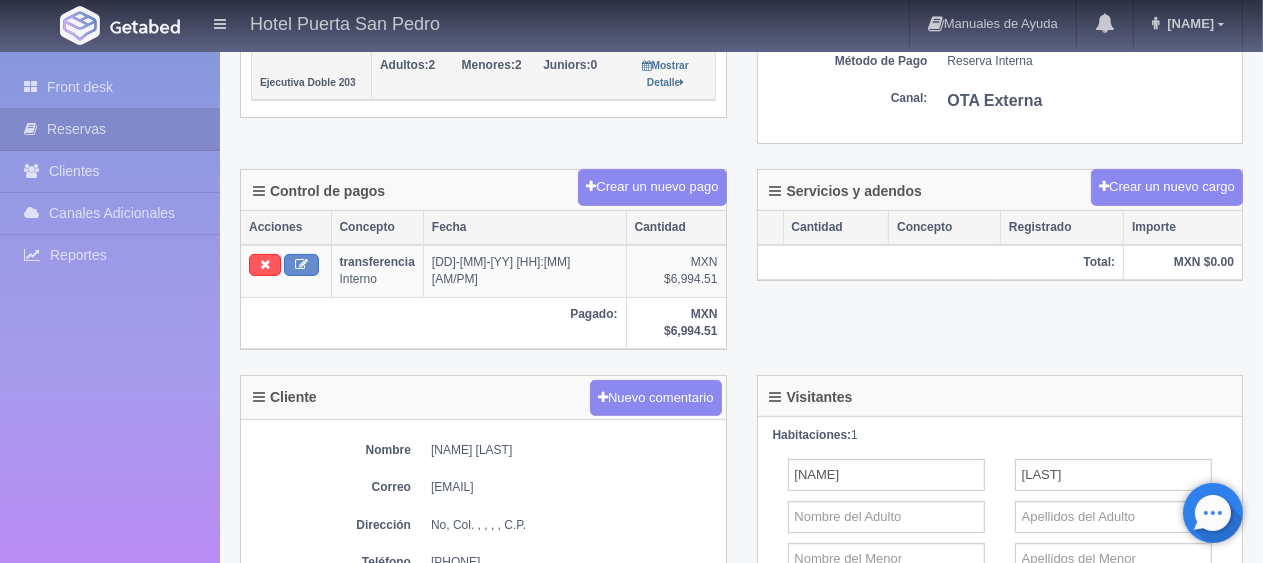 drag, startPoint x: 424, startPoint y: 430, endPoint x: 529, endPoint y: 428, distance: 105.01904 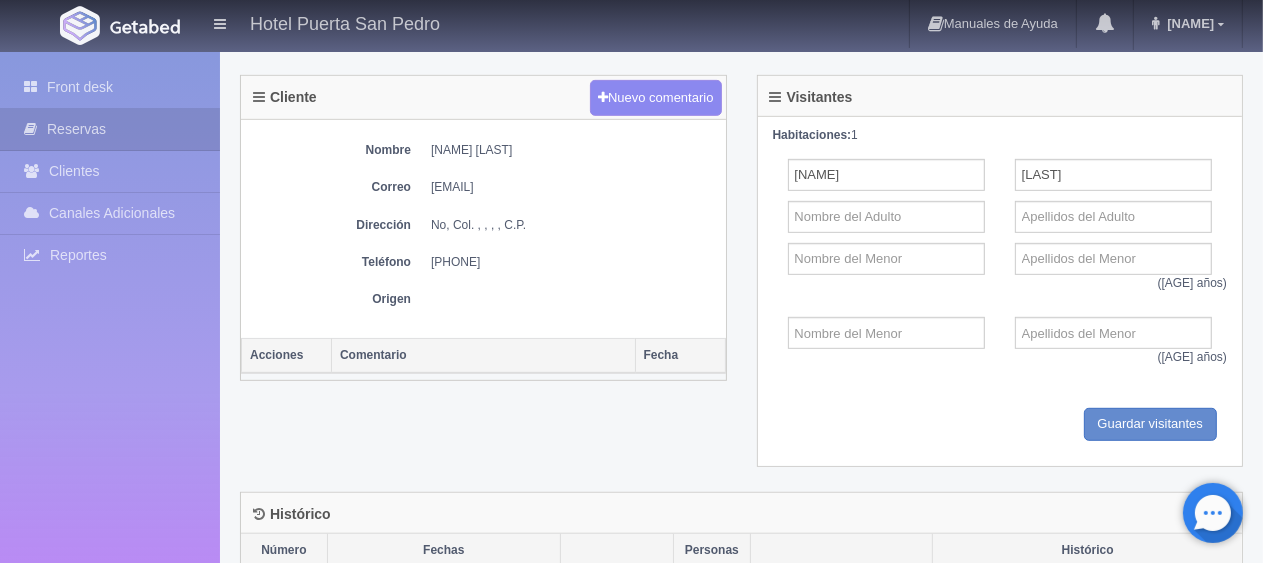 drag, startPoint x: 439, startPoint y: 237, endPoint x: 544, endPoint y: 222, distance: 106.06602 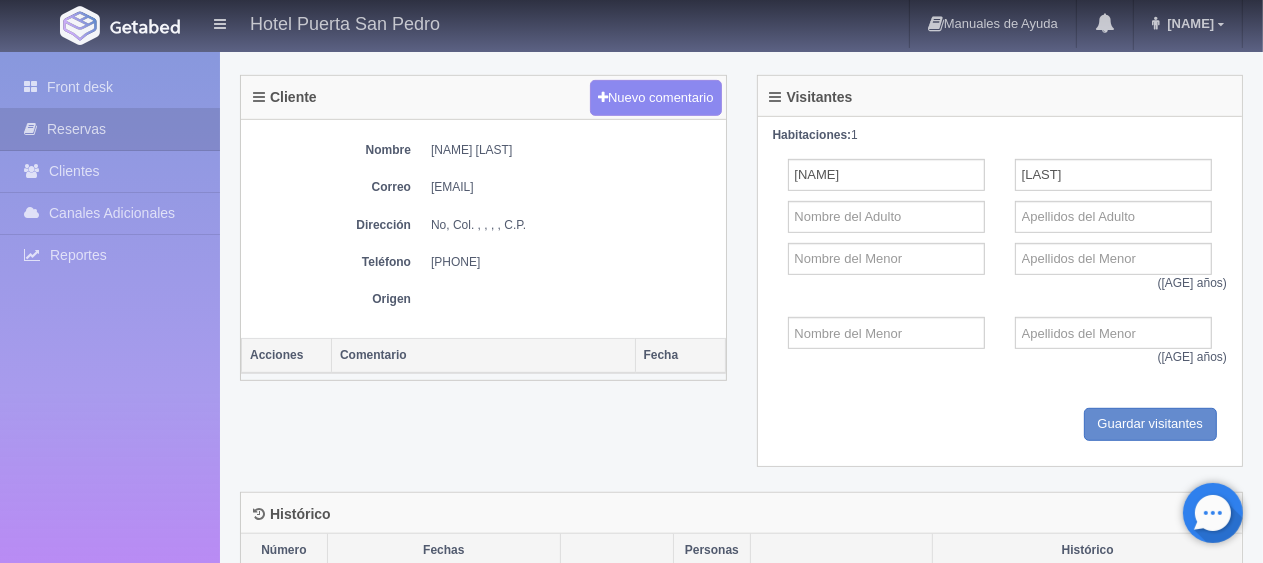 copy on "1 806 566 6677" 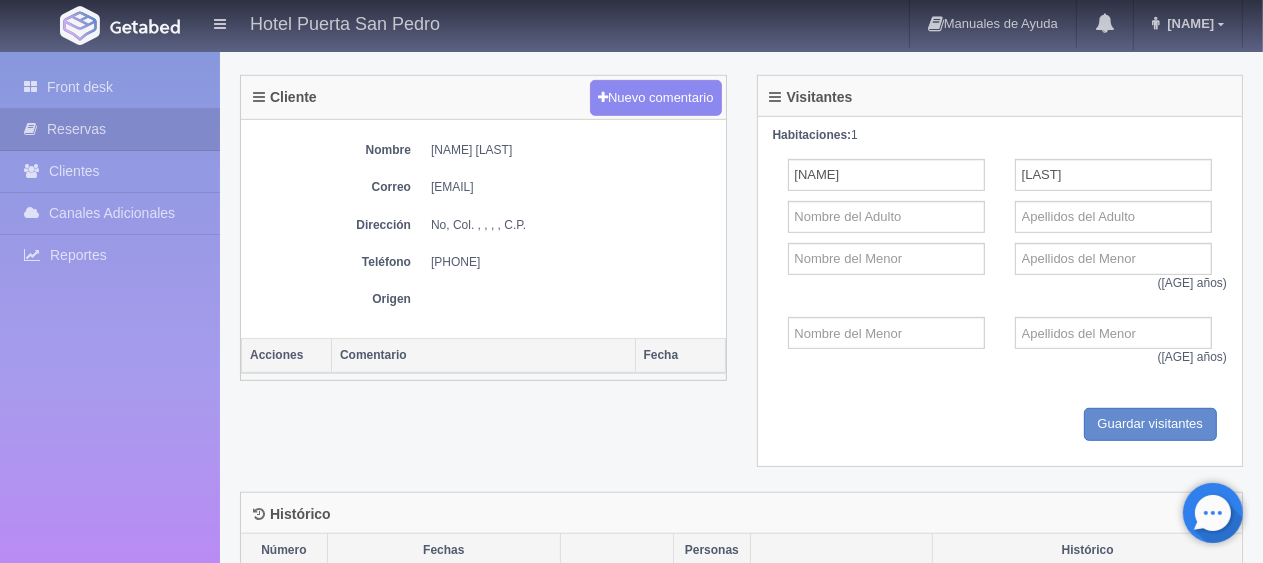 click on "Comentario" at bounding box center (484, 356) 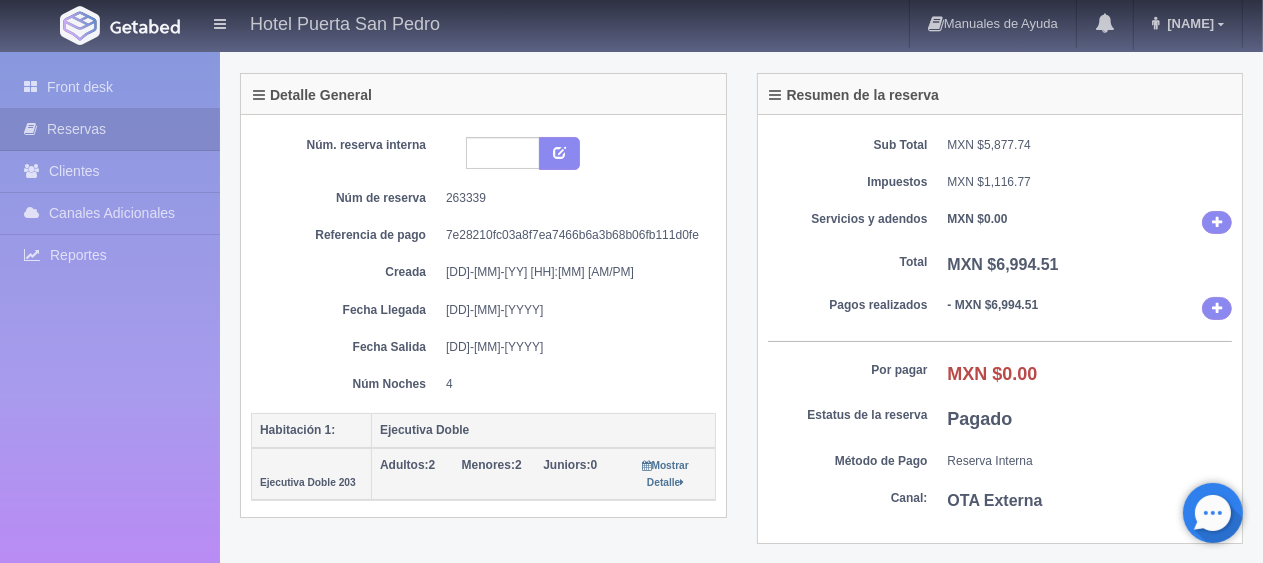 scroll, scrollTop: 300, scrollLeft: 0, axis: vertical 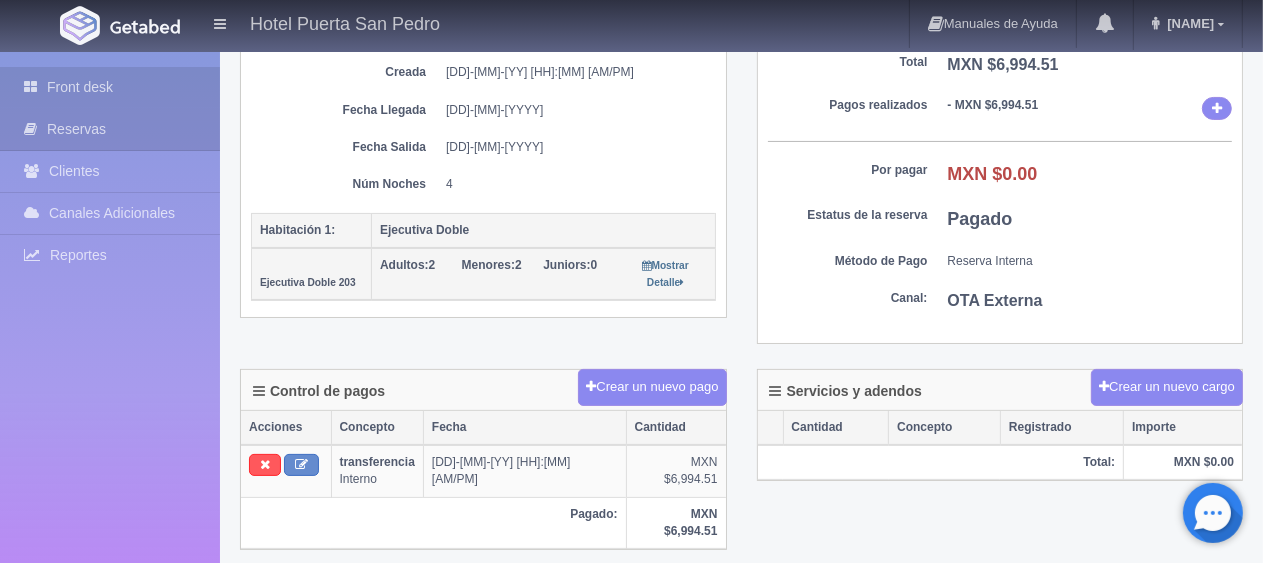 click on "Front desk" at bounding box center (110, 87) 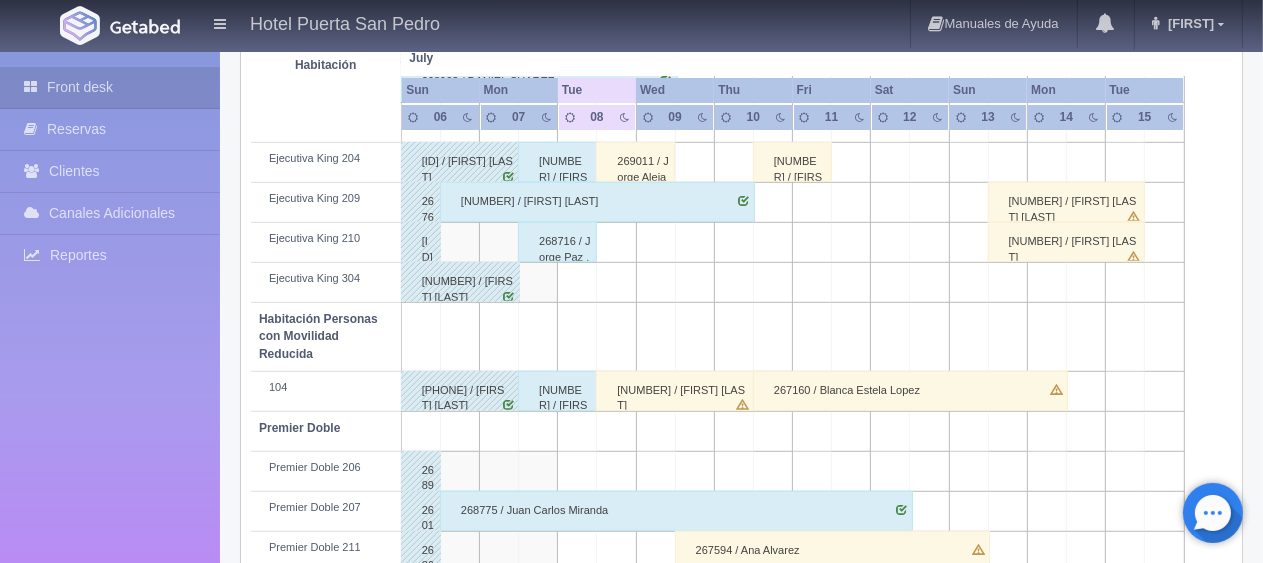 scroll, scrollTop: 1000, scrollLeft: 0, axis: vertical 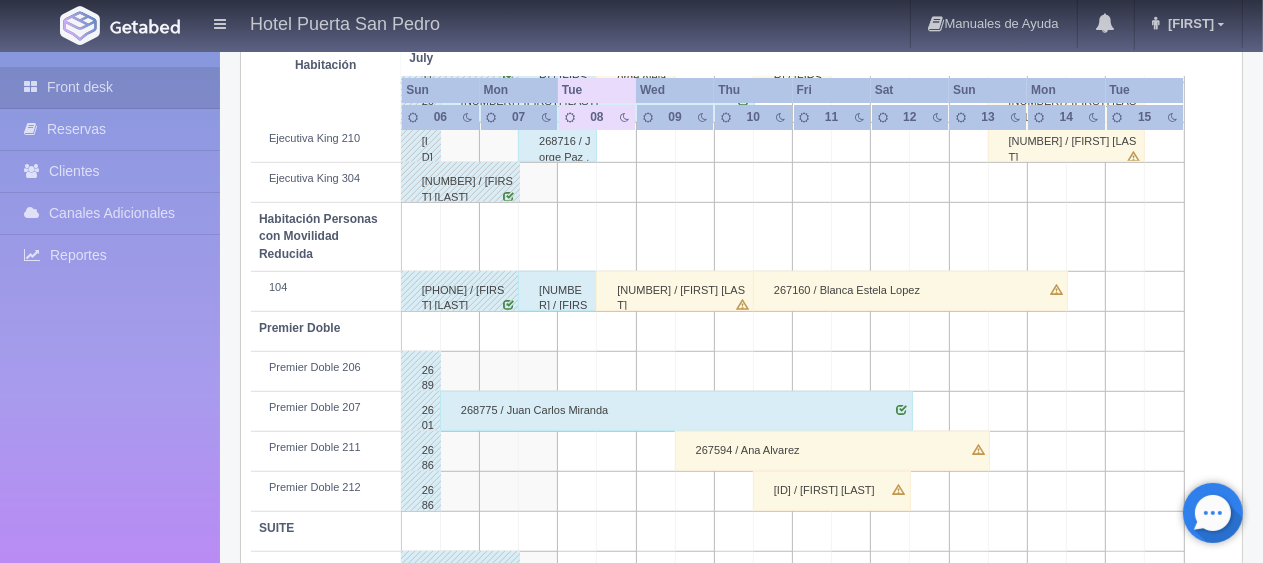 click on "[NUMBER] / [FIRST] [LAST]" at bounding box center [675, 291] 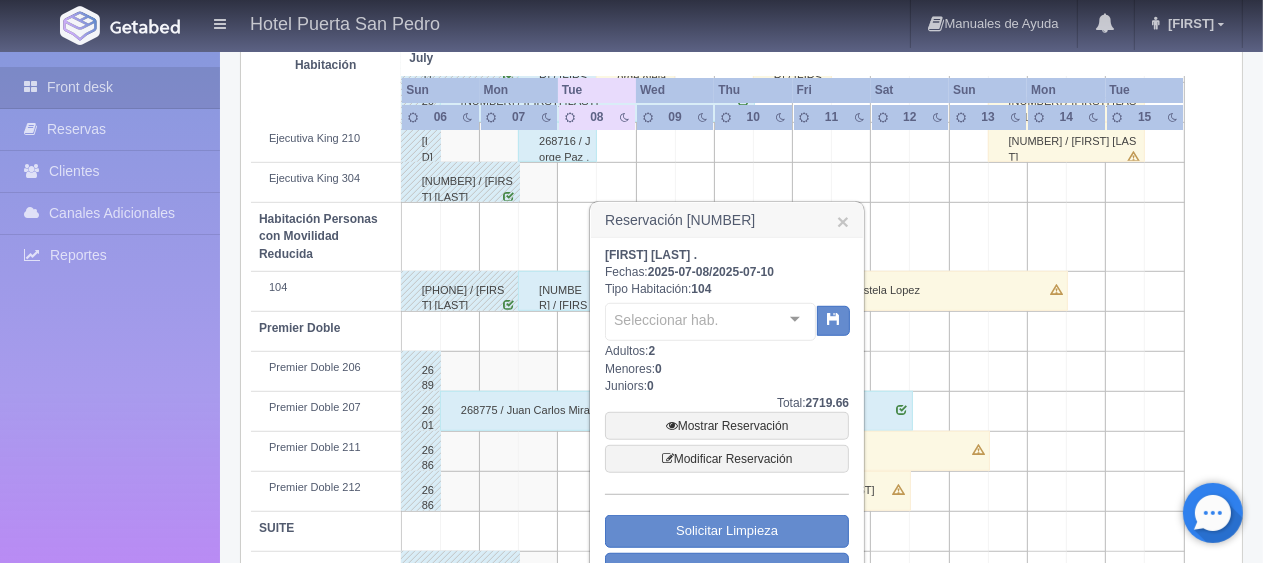 click on "Jose Estrada .
Fechas:  [DATE]  /  [DATE]
Tipo Habitación:  [NUMBER]
Seleccionar hab.
No elements found. Consider changing the search query.   List is empty.
Adultos:  [NUMBER]
Menores:  [NUMBER]
Juniors:  [NUMBER]   Total: [PRICE]    Mostrar Reservación    Modificar Reservación     Solicitar Limpieza   Solicitar Mantenimiento    Hacer Check-in    Hacer Check-out" at bounding box center [727, 435] 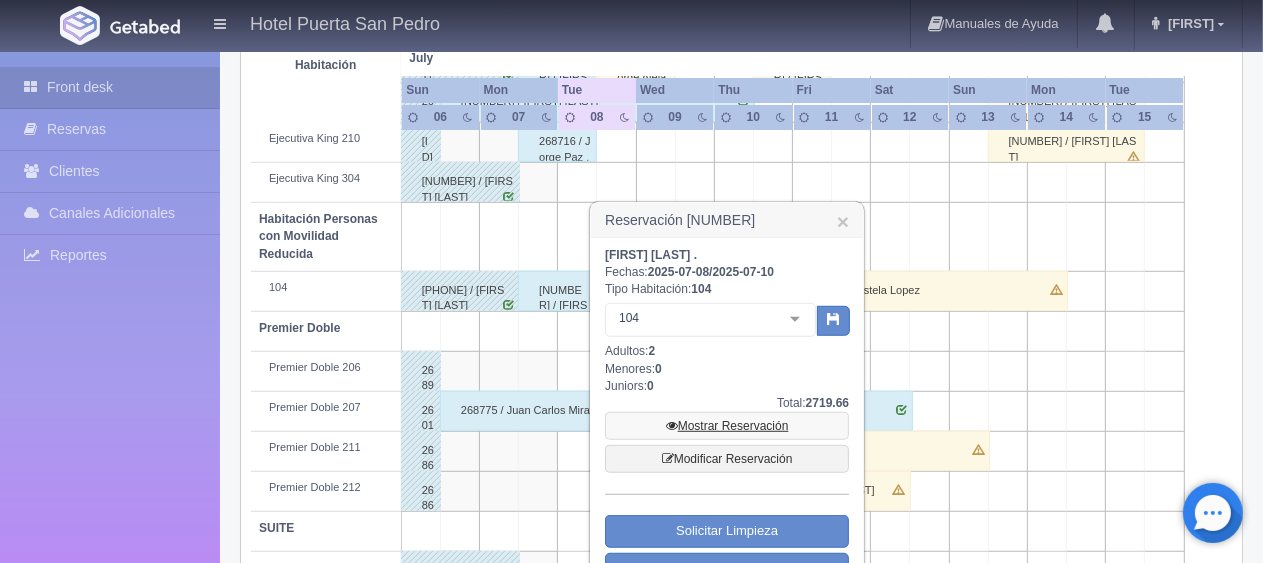 click on "Mostrar Reservación" at bounding box center [727, 426] 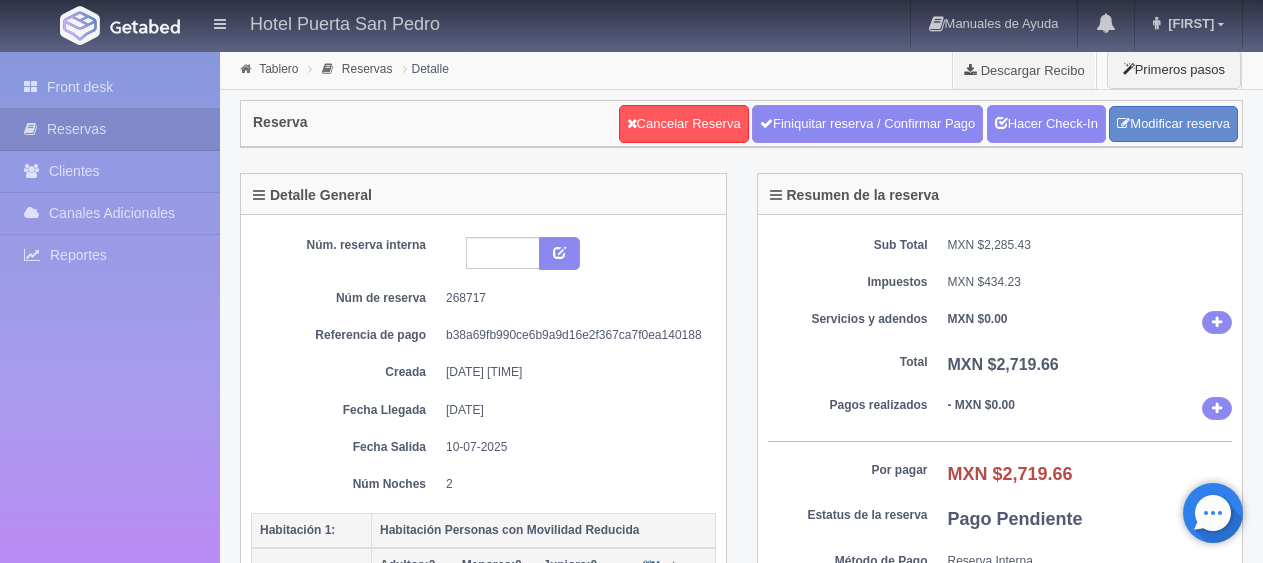 scroll, scrollTop: 0, scrollLeft: 0, axis: both 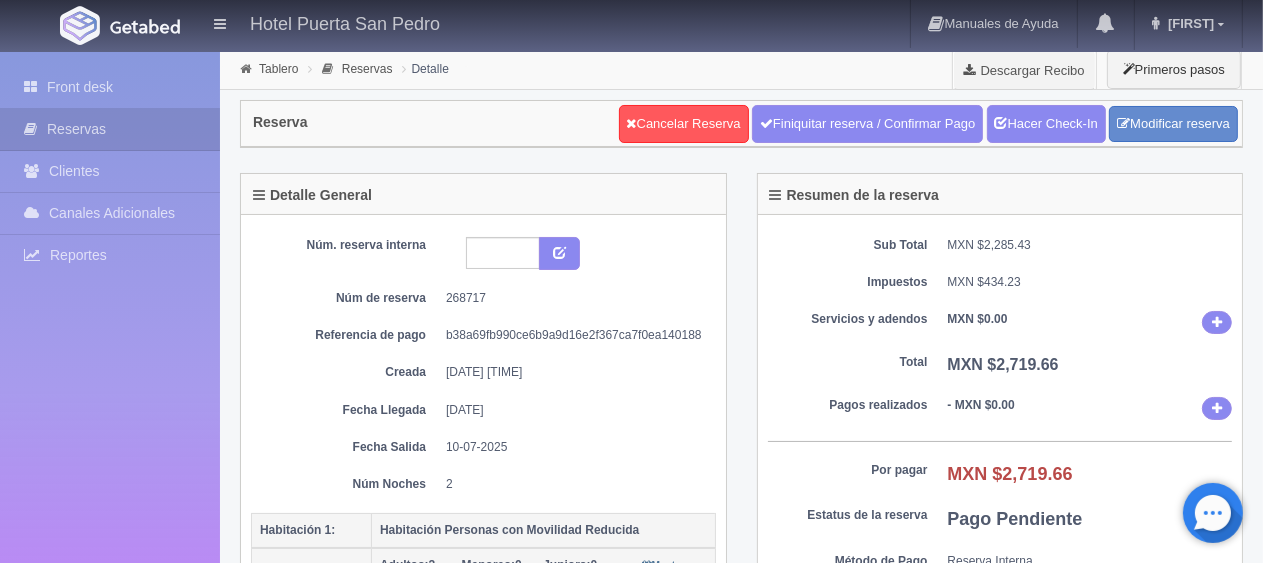 click on "Resumen de la reserva   Sub Total   MXN $2,285.43   Impuestos   MXN $434.23    Servicios y adendos     MXN $0.00   Total   MXN $2,719.66   Pagos realizados     - MXN $0.00     Por pagar
MXN $2,719.66   Total a recibir
MXN $2,719.66                               Estatus de la reserva   Pago Pendiente   Método de Pago   Reserva Interna   Canal:   OTA Externa" at bounding box center [483, 396] 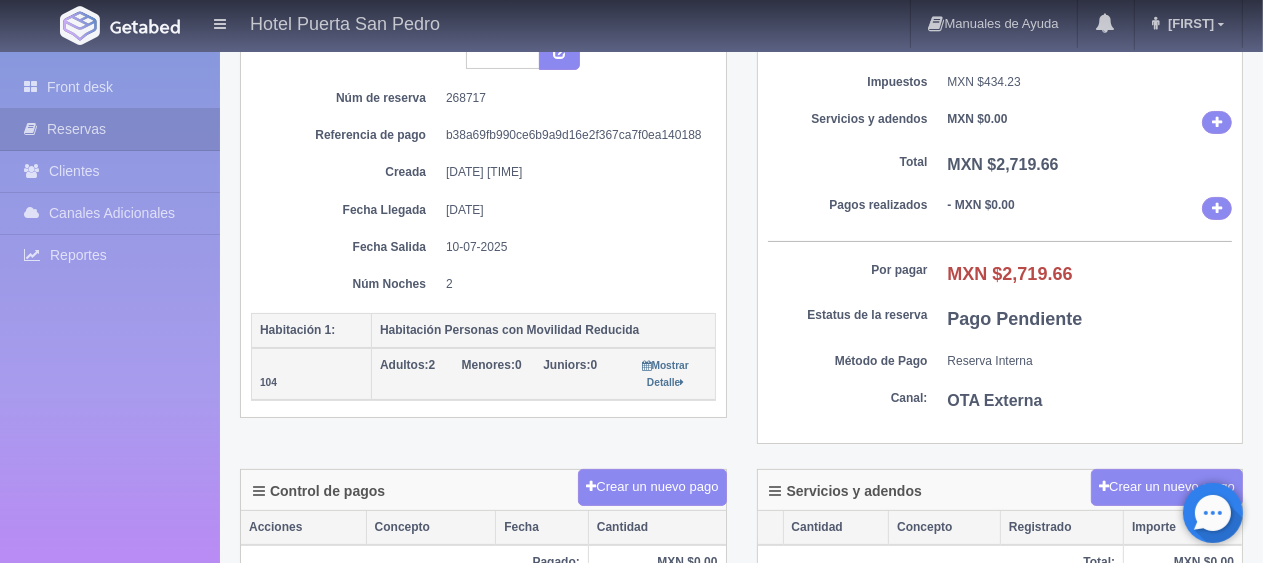 scroll, scrollTop: 300, scrollLeft: 0, axis: vertical 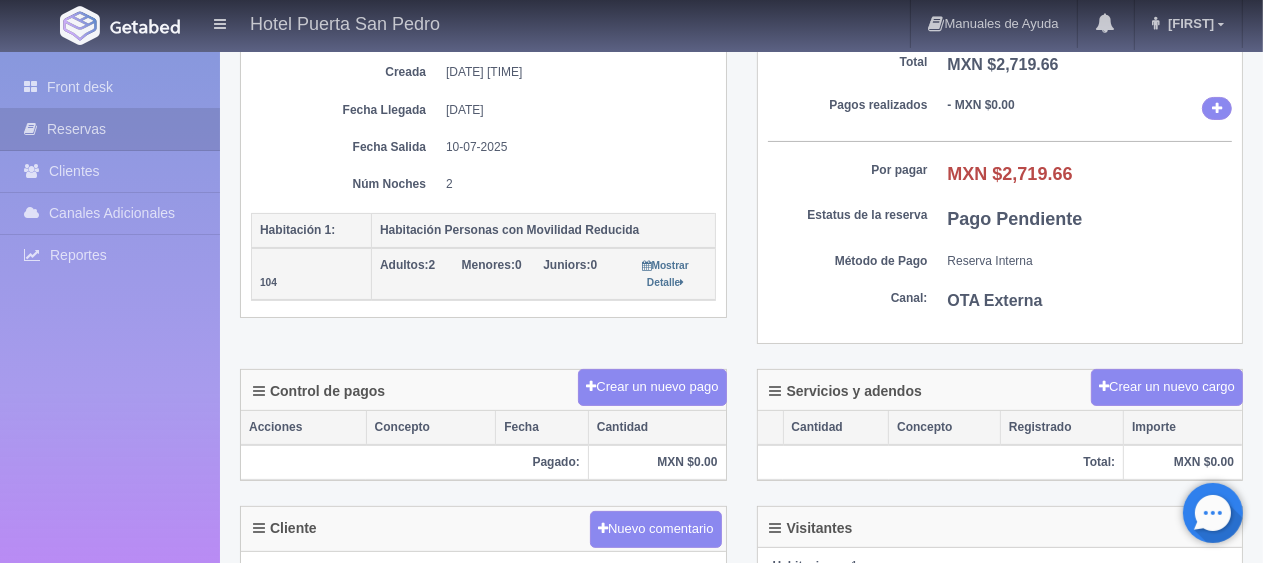 click on "Detalle General   Núm. reserva interna         Núm de reserva   268717   Referencia de pago   b38a69fb990ce6b9a9d16e2f367ca7f0ea140188   Creada   [DATE] [TIME]   Núm. Habitación         Fecha Llegada   [DATE]   Fecha Salida   [DATE]   Núm Noches   2   Habitación 1:
Habitación Personas con Movilidad Reducida                                   104   Adultos:  2    Menores:  0    Juniors:  0
Mostrar Detalle    Fecha   Promoción   Tarifa
Mar                                         08, [MONTH] 25                                          MXN $1,359.83
Mie                                         09, [MONTH] 25                                          MXN $1,359.83
* Este calendario no incluye productos o servicios adicionales" at bounding box center (483, 108) 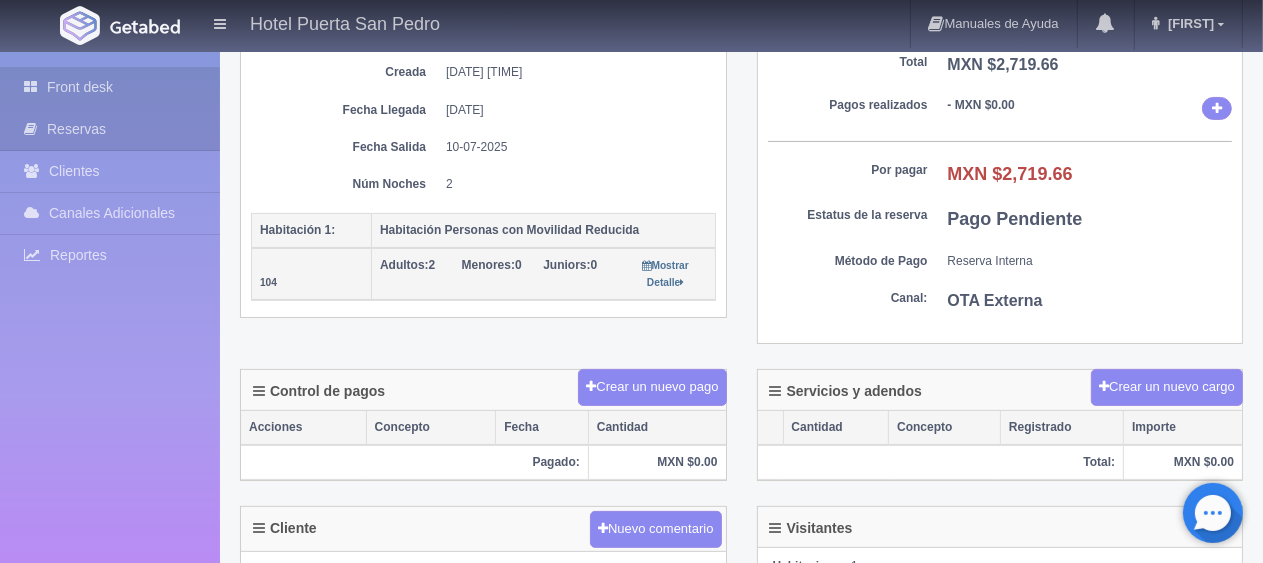 click on "Front desk" at bounding box center [110, 87] 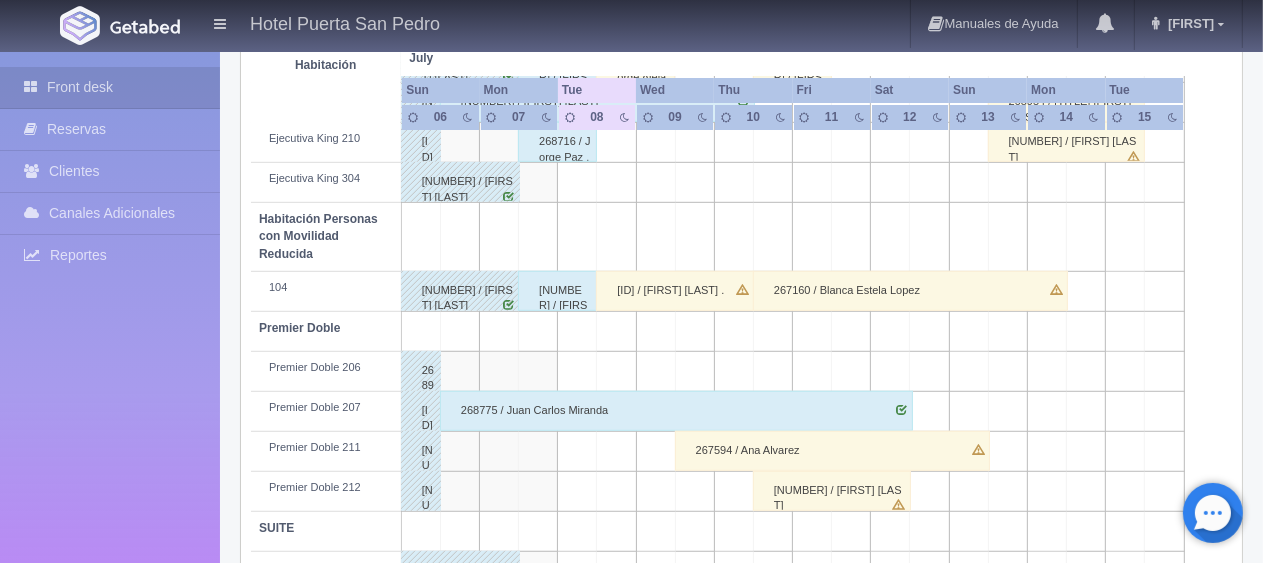 scroll, scrollTop: 1066, scrollLeft: 0, axis: vertical 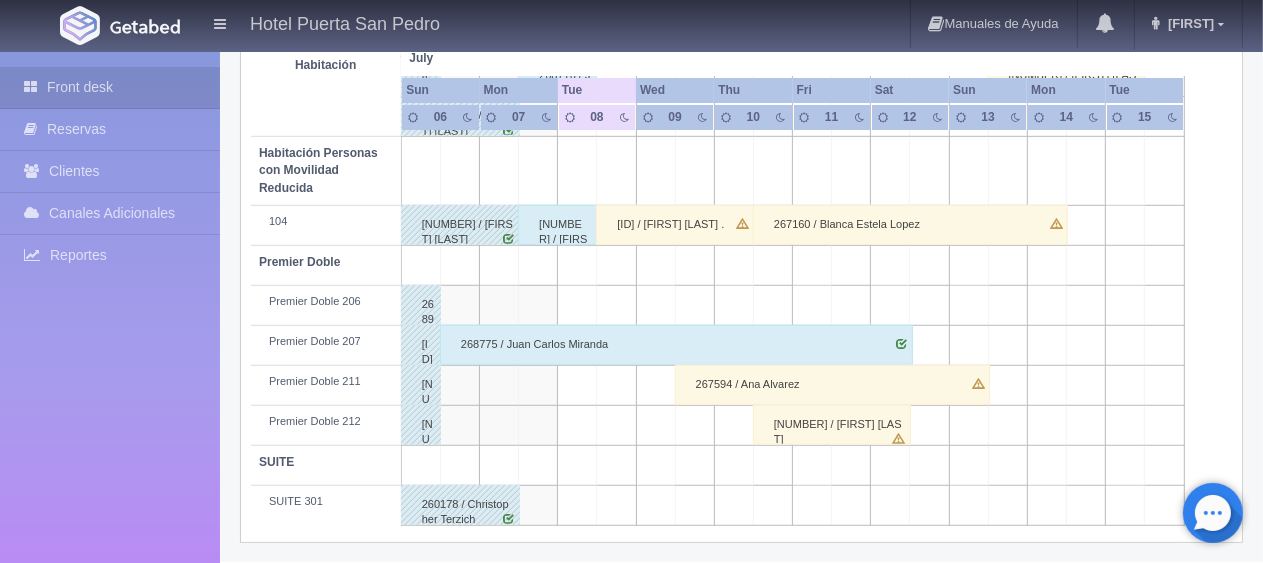 click on "Front desk
Reservas
Clientes
Canales Adicionales
Channex
Reportes
Reporte del día
Concentrado de ventas
Analíticas y revenue" at bounding box center (110, 333) 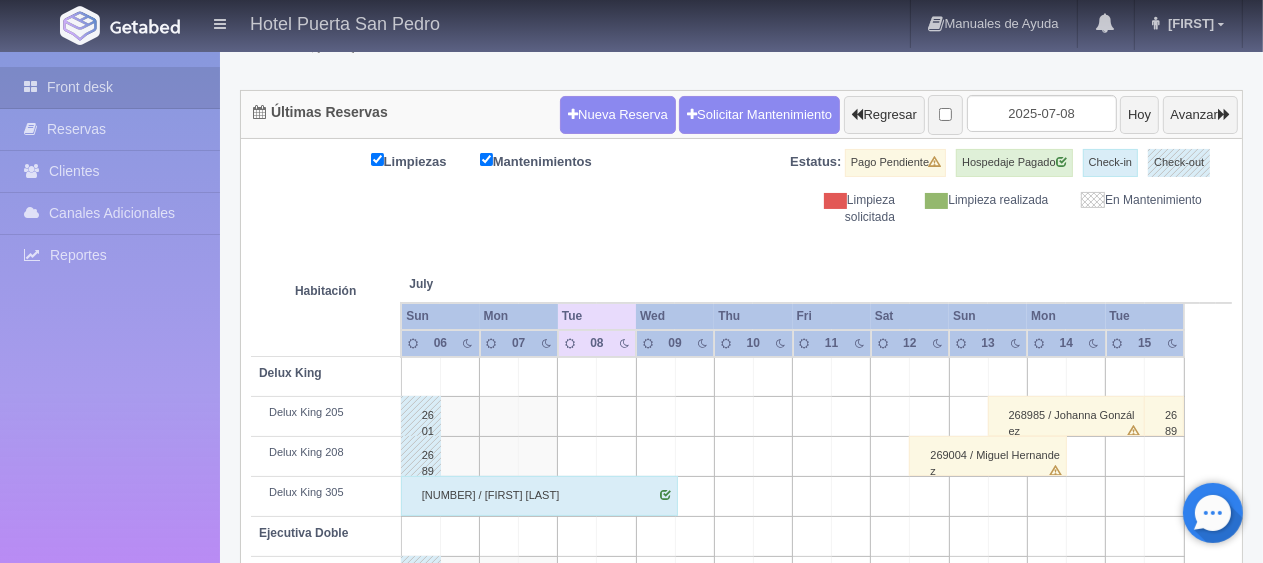 scroll, scrollTop: 0, scrollLeft: 0, axis: both 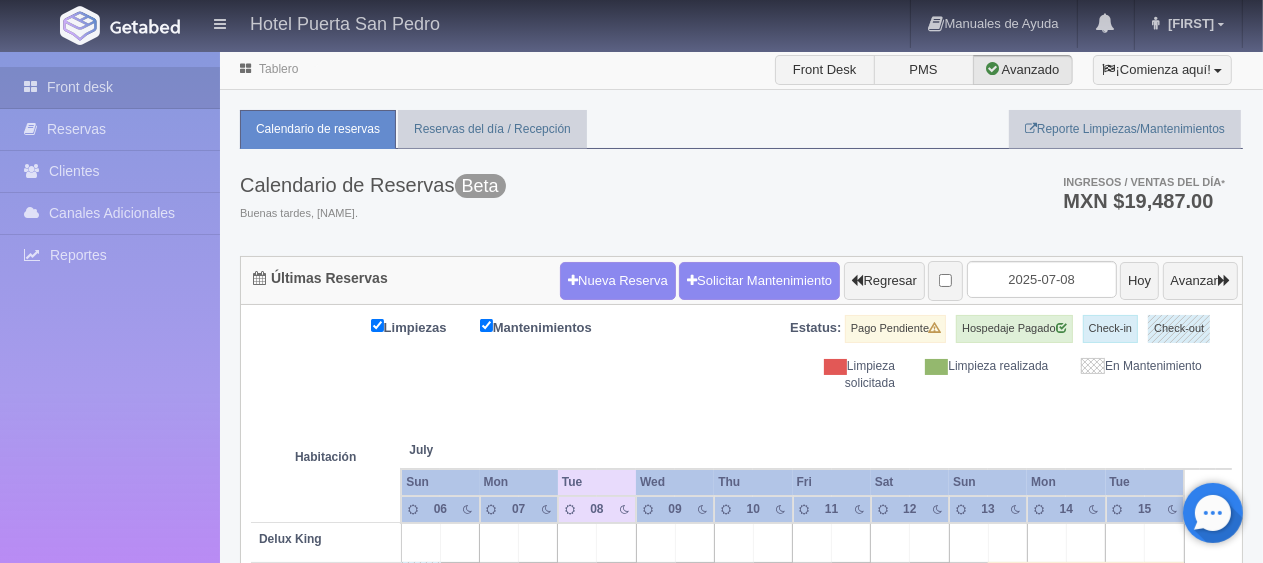 click on "Limpiezas
Mantenimientos
Estatus:    Pago Pendiente
Hospedaje Pagado
Check-in
Check-out
Limpieza
solicitada
Limpieza
realizada
En
Mantenimiento" at bounding box center (741, 353) 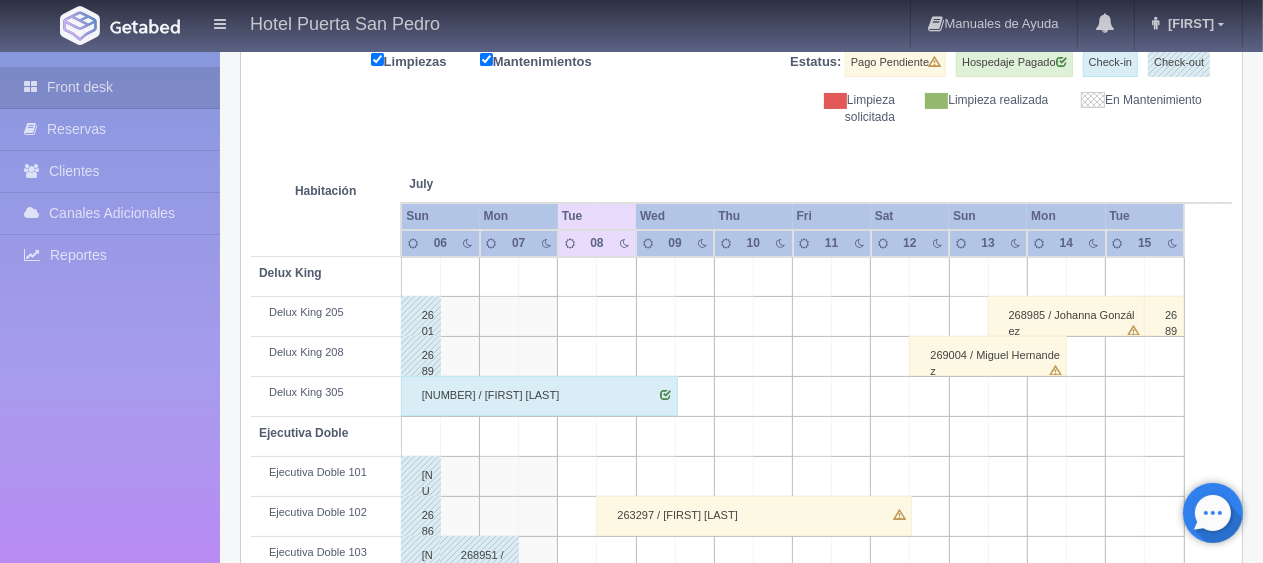 scroll, scrollTop: 0, scrollLeft: 0, axis: both 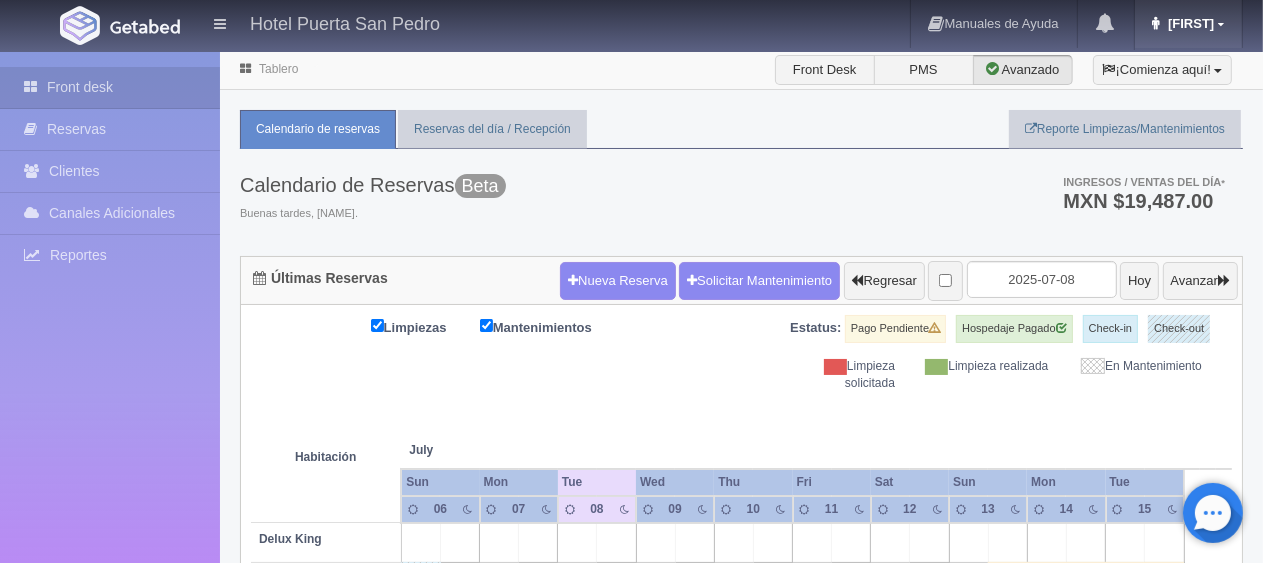 click on "[FIRST]" at bounding box center (1188, 23) 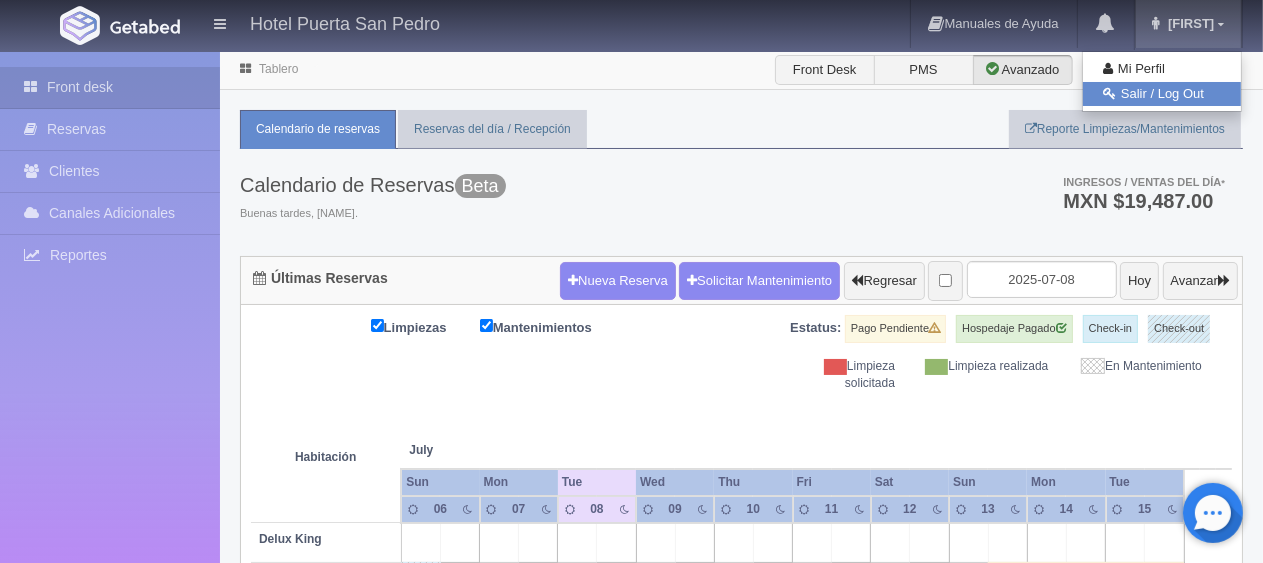 click on "Salir / Log Out" at bounding box center (1162, 94) 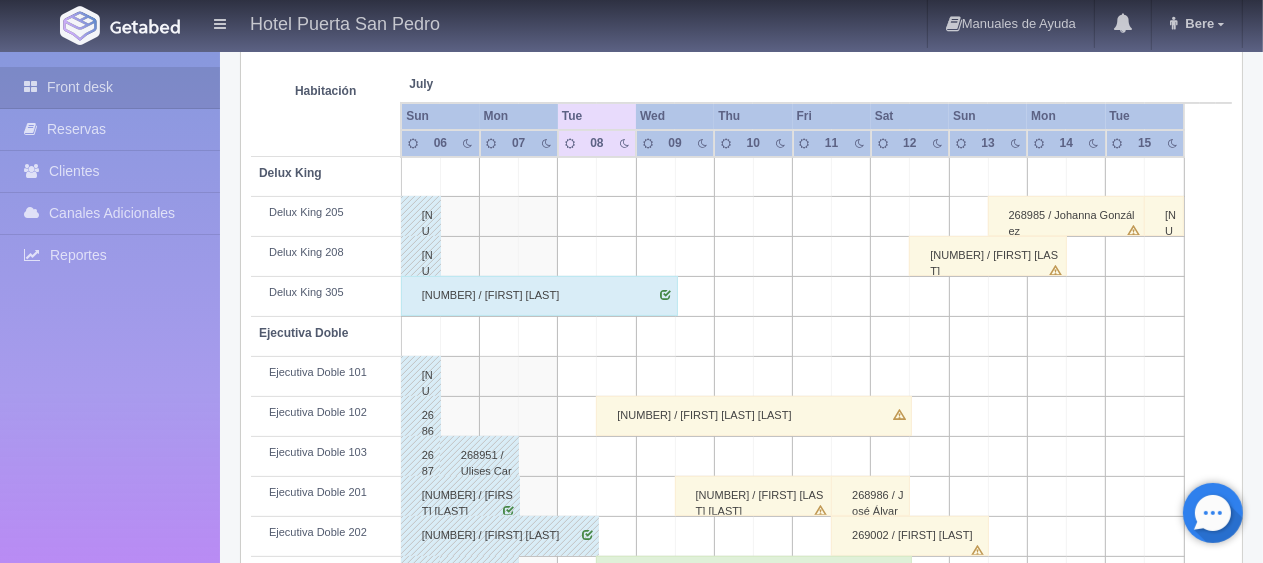 scroll, scrollTop: 0, scrollLeft: 0, axis: both 